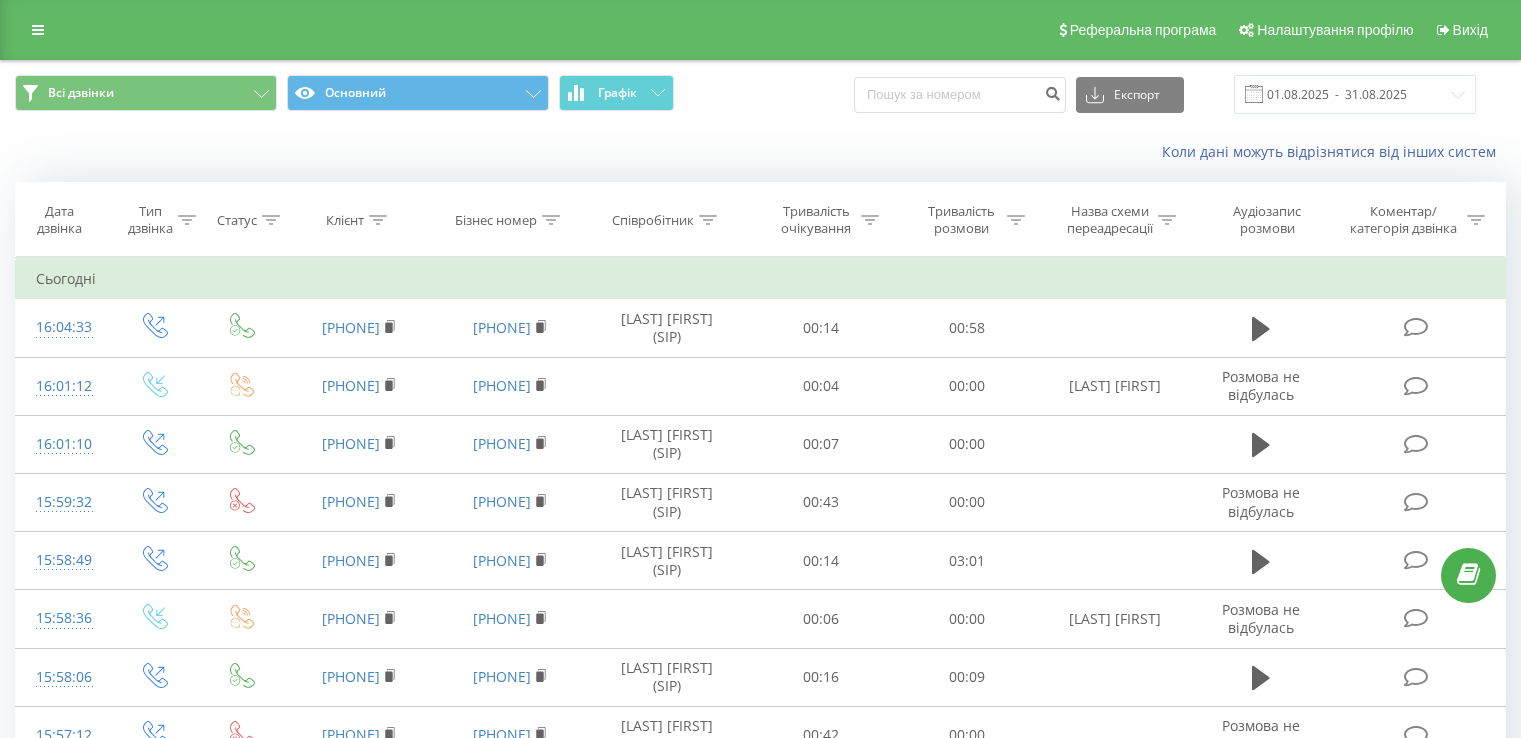 scroll, scrollTop: 0, scrollLeft: 0, axis: both 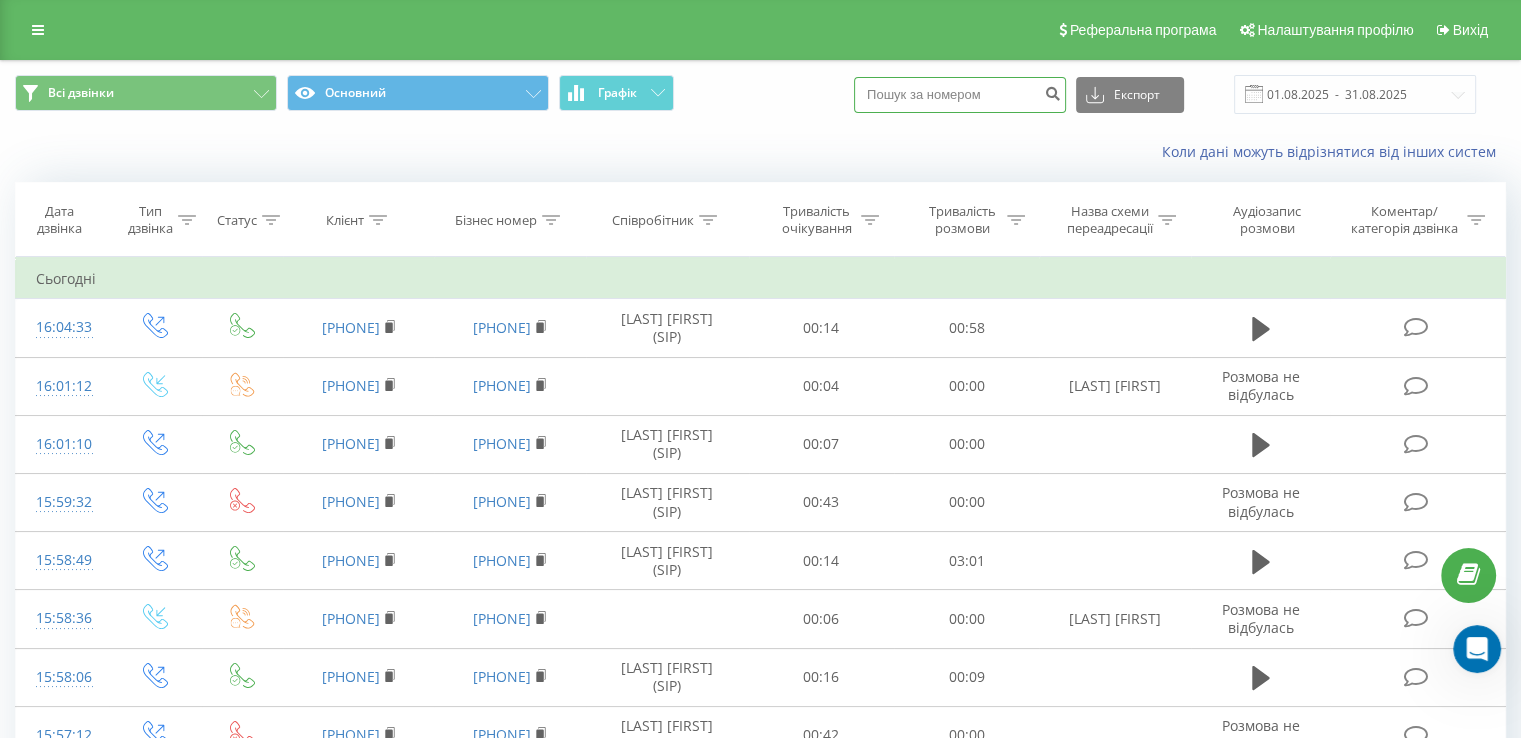 click at bounding box center (960, 95) 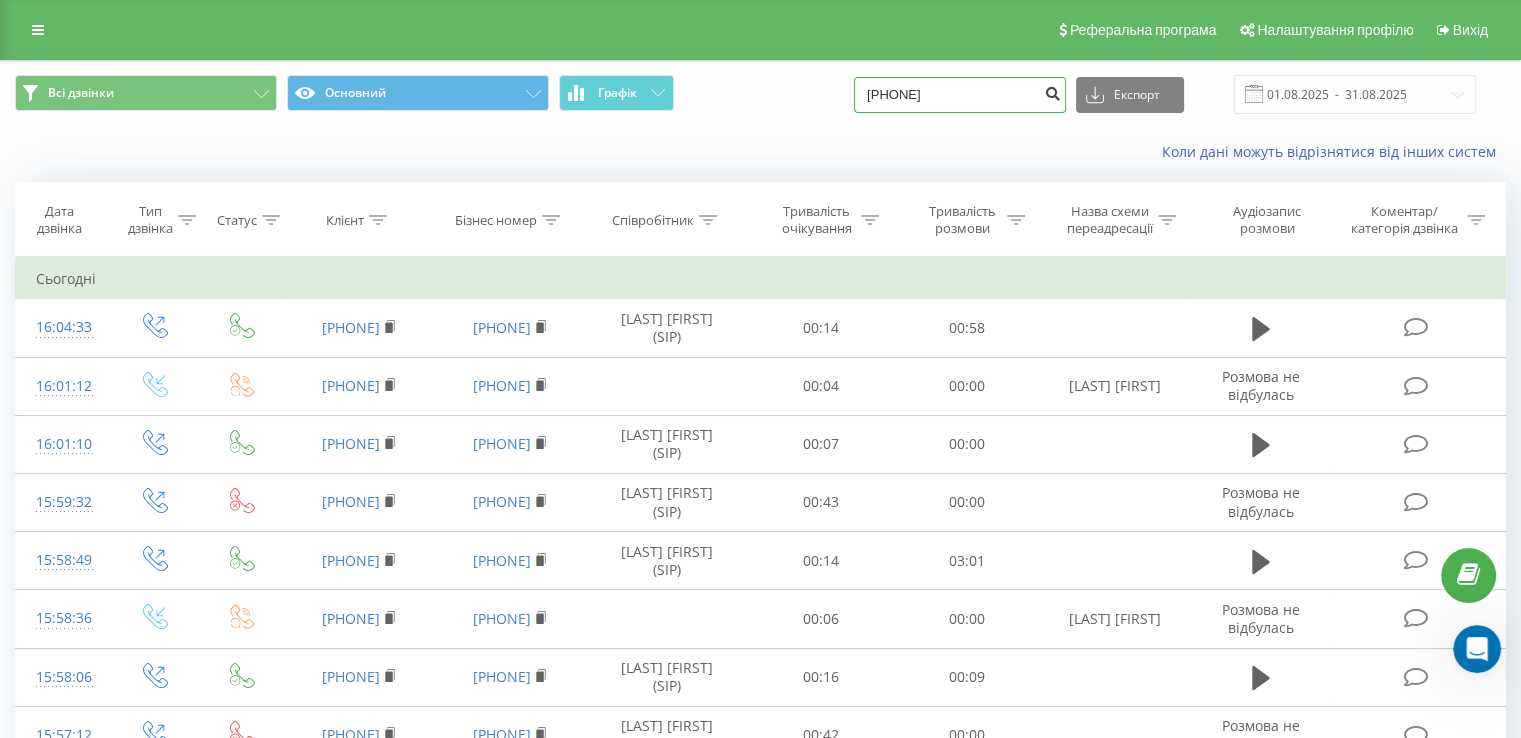 type on "380679234594" 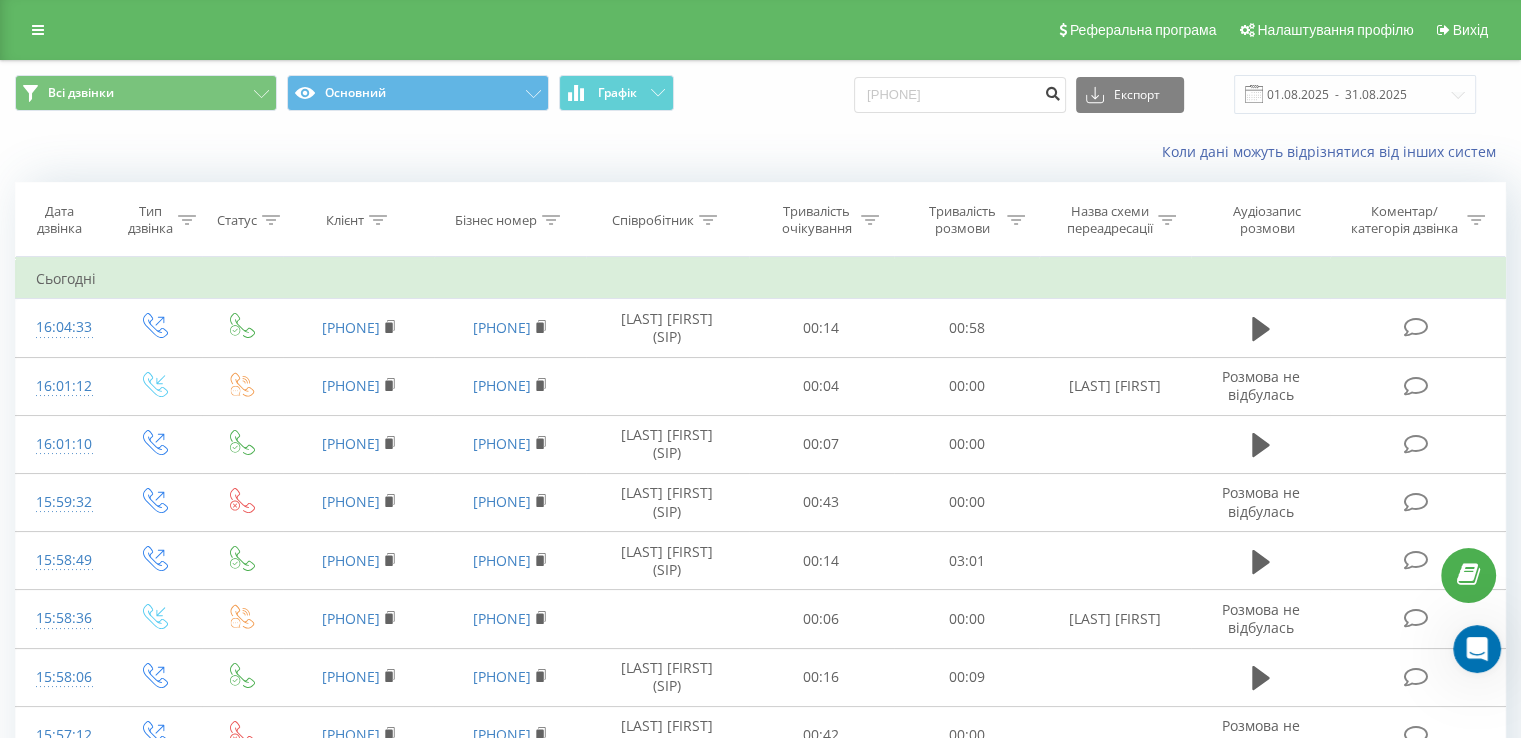 click at bounding box center [1052, 91] 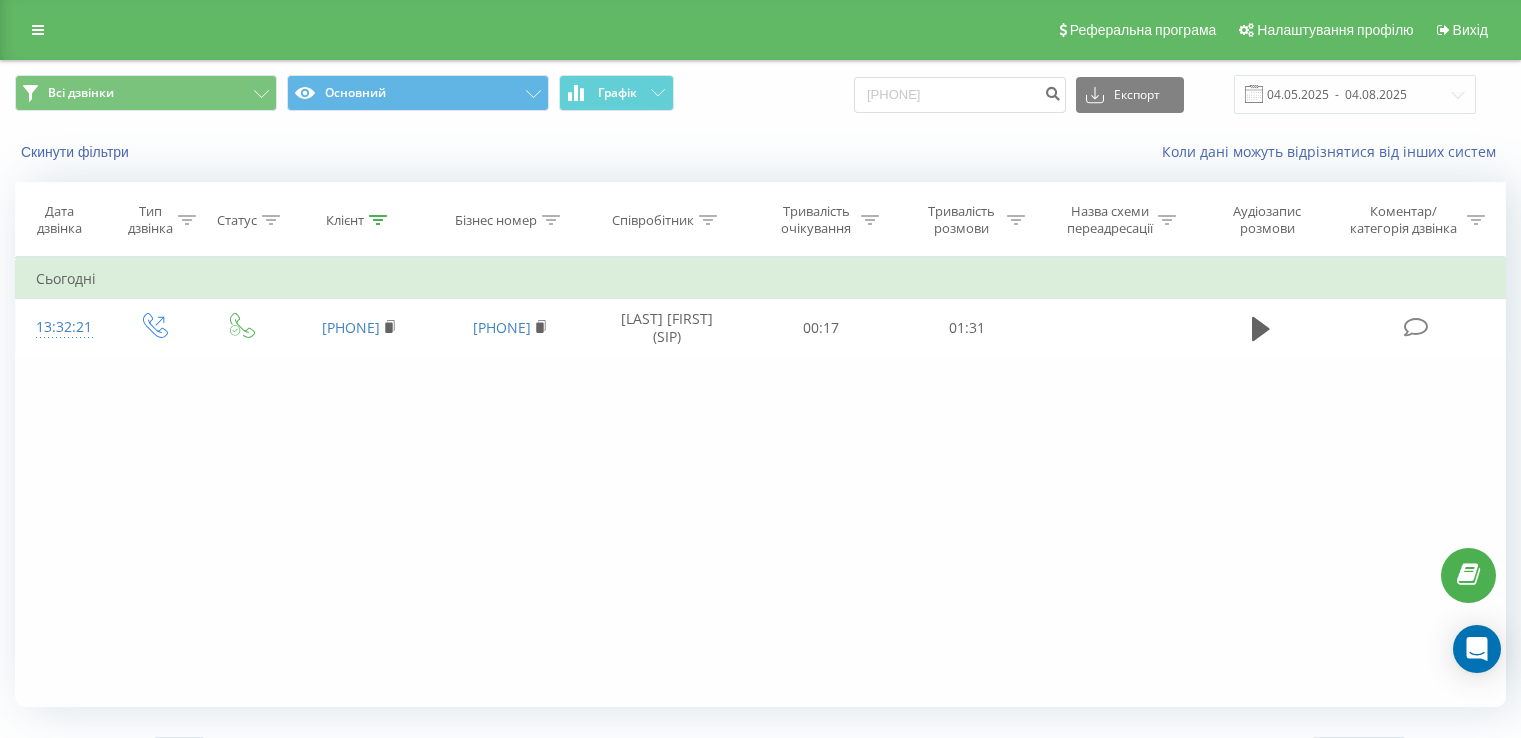 scroll, scrollTop: 0, scrollLeft: 0, axis: both 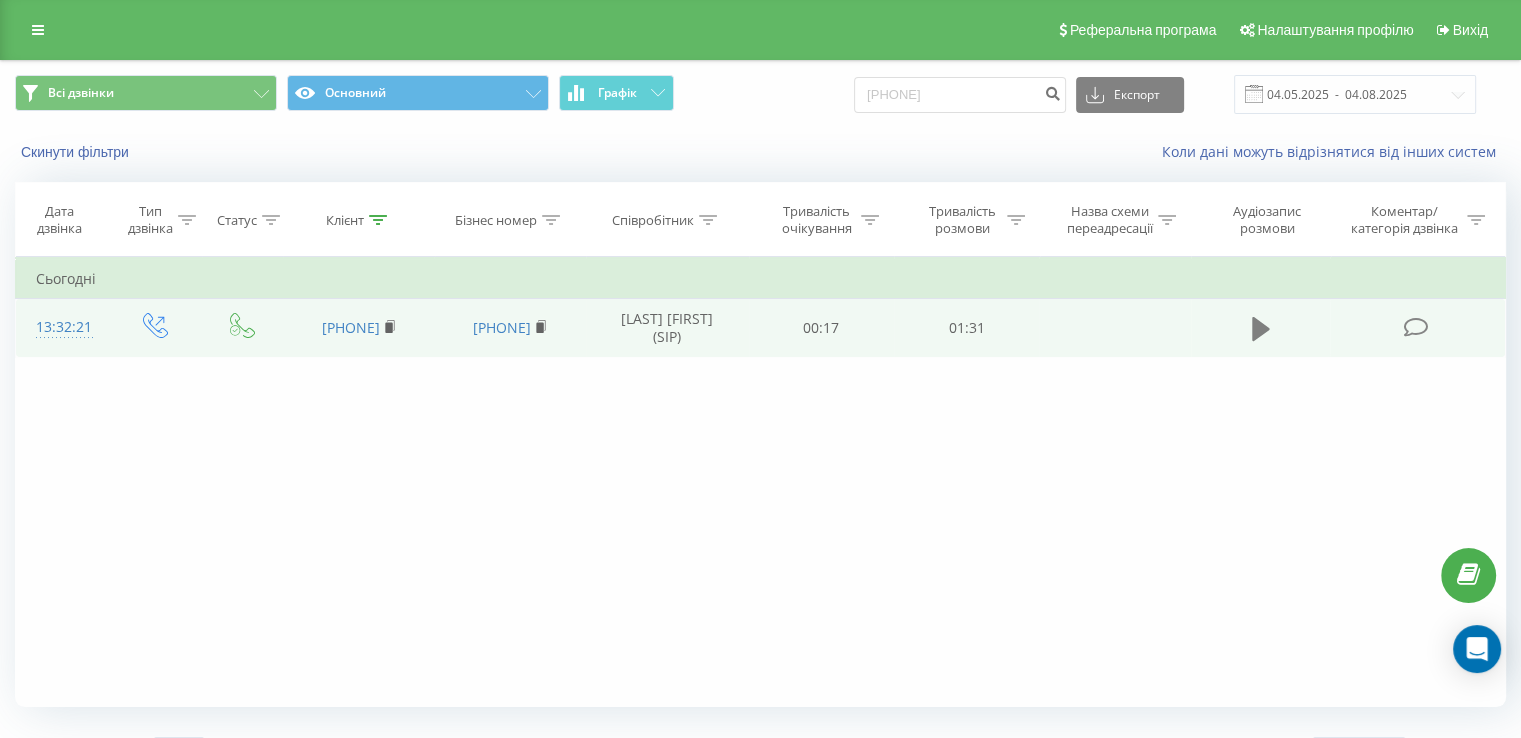 click 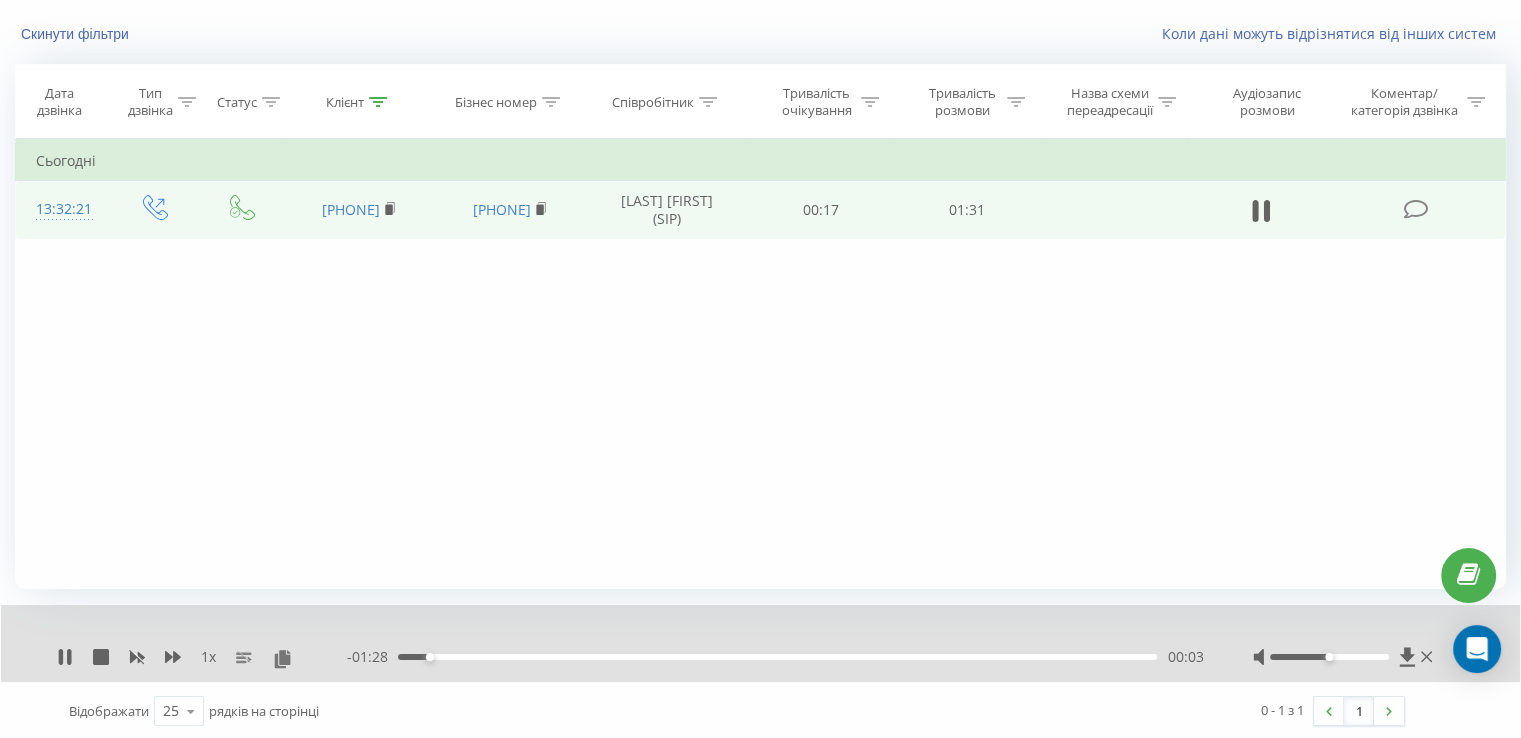 scroll, scrollTop: 120, scrollLeft: 0, axis: vertical 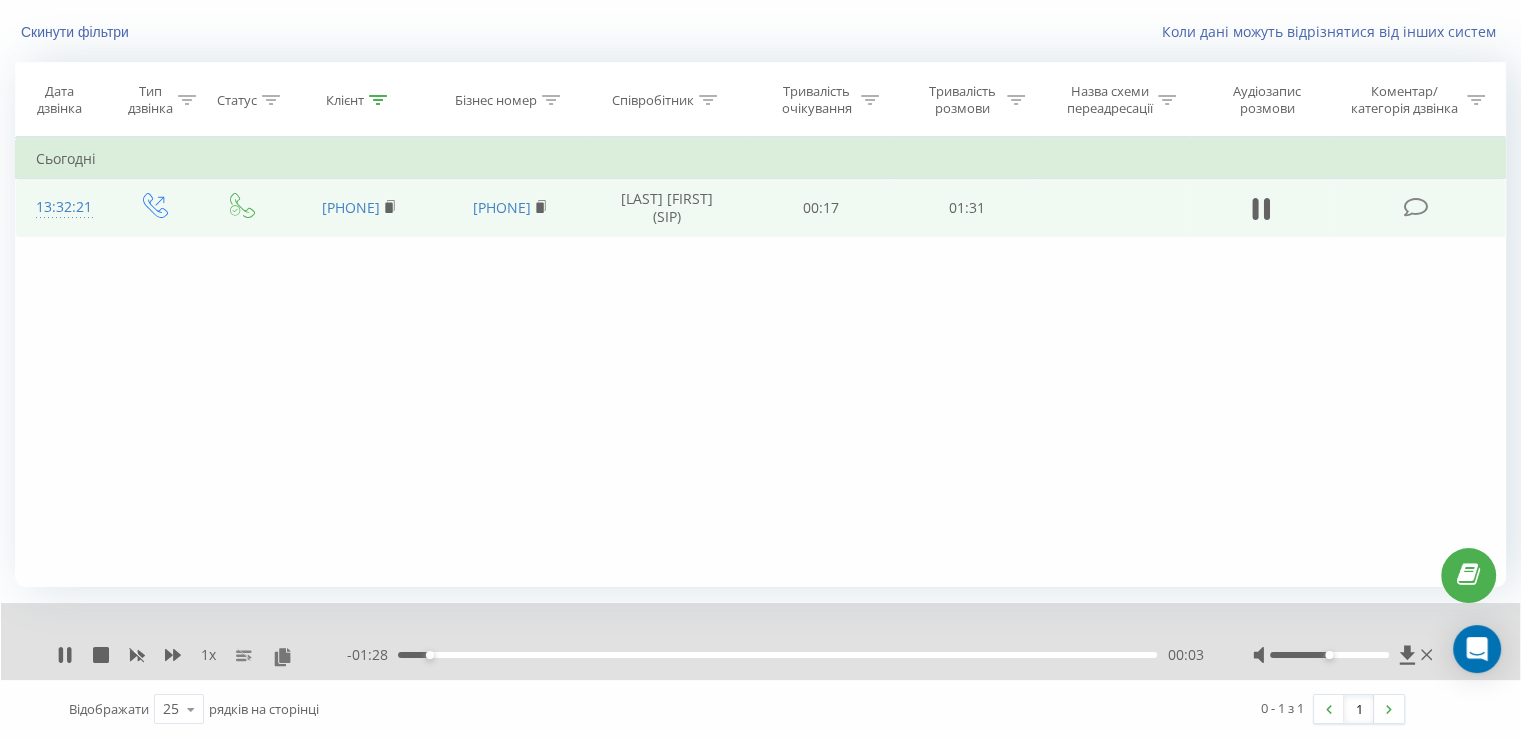 click on "- 01:28 00:03   00:03" at bounding box center (775, 655) 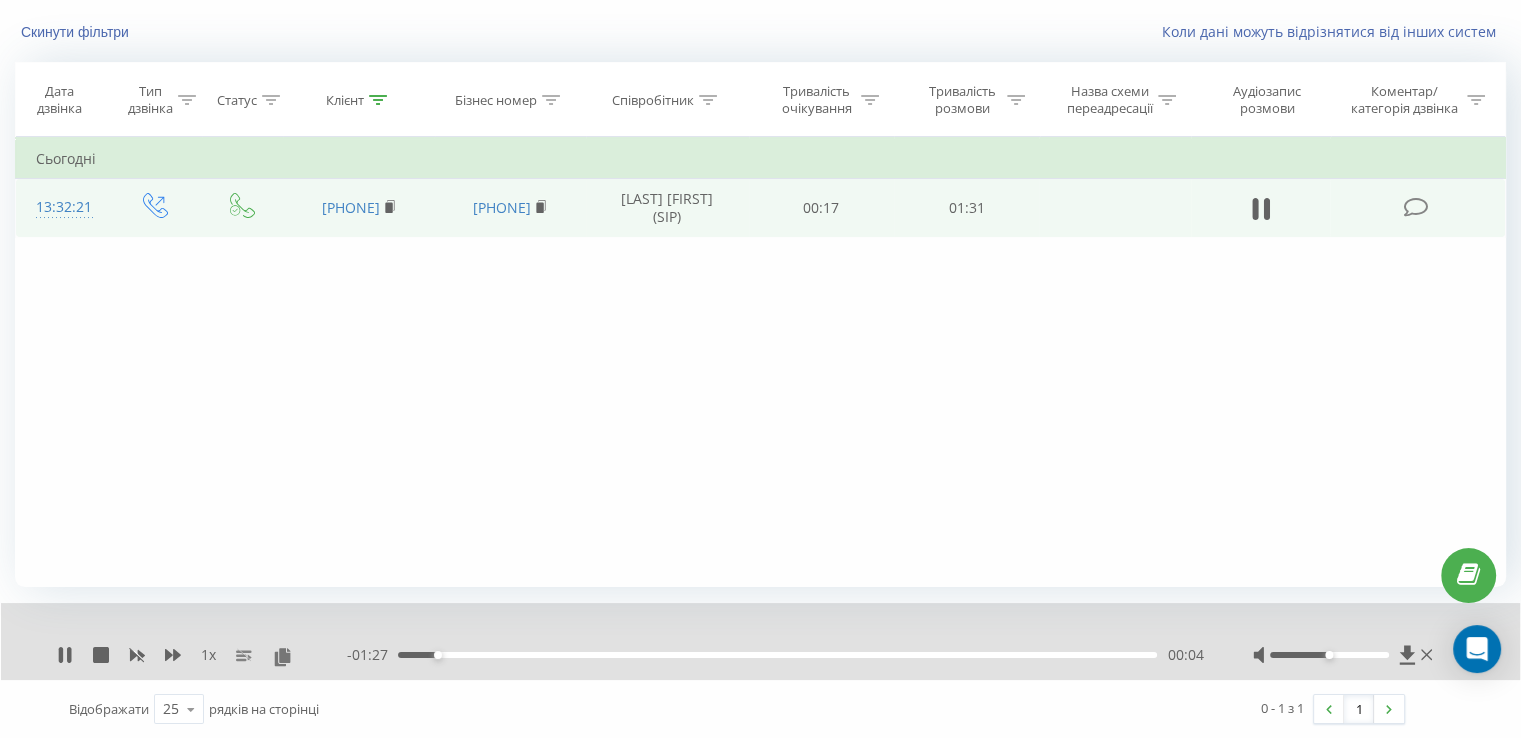click on "00:04" at bounding box center (777, 655) 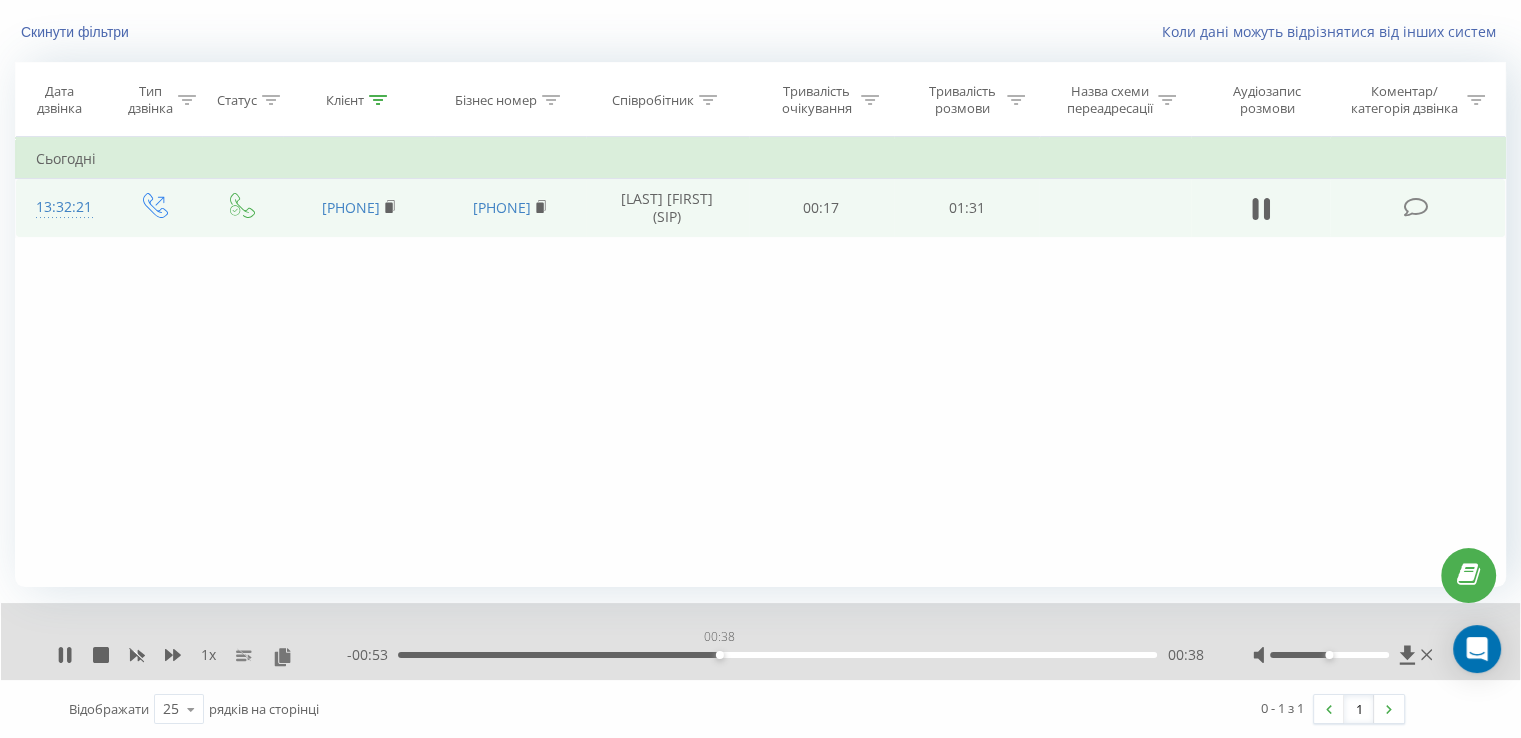 click on "00:38" at bounding box center (777, 655) 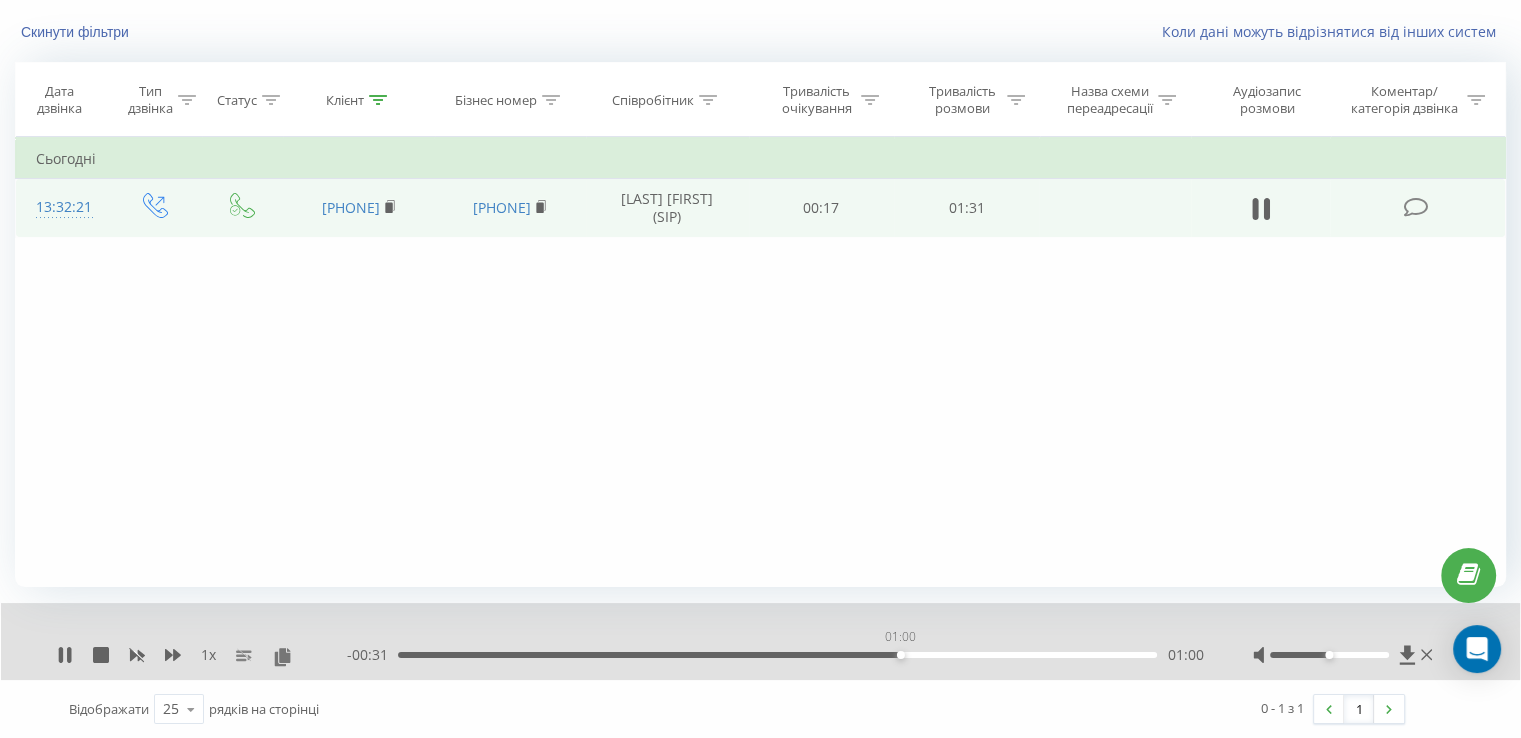 drag, startPoint x: 726, startPoint y: 656, endPoint x: 899, endPoint y: 664, distance: 173.18488 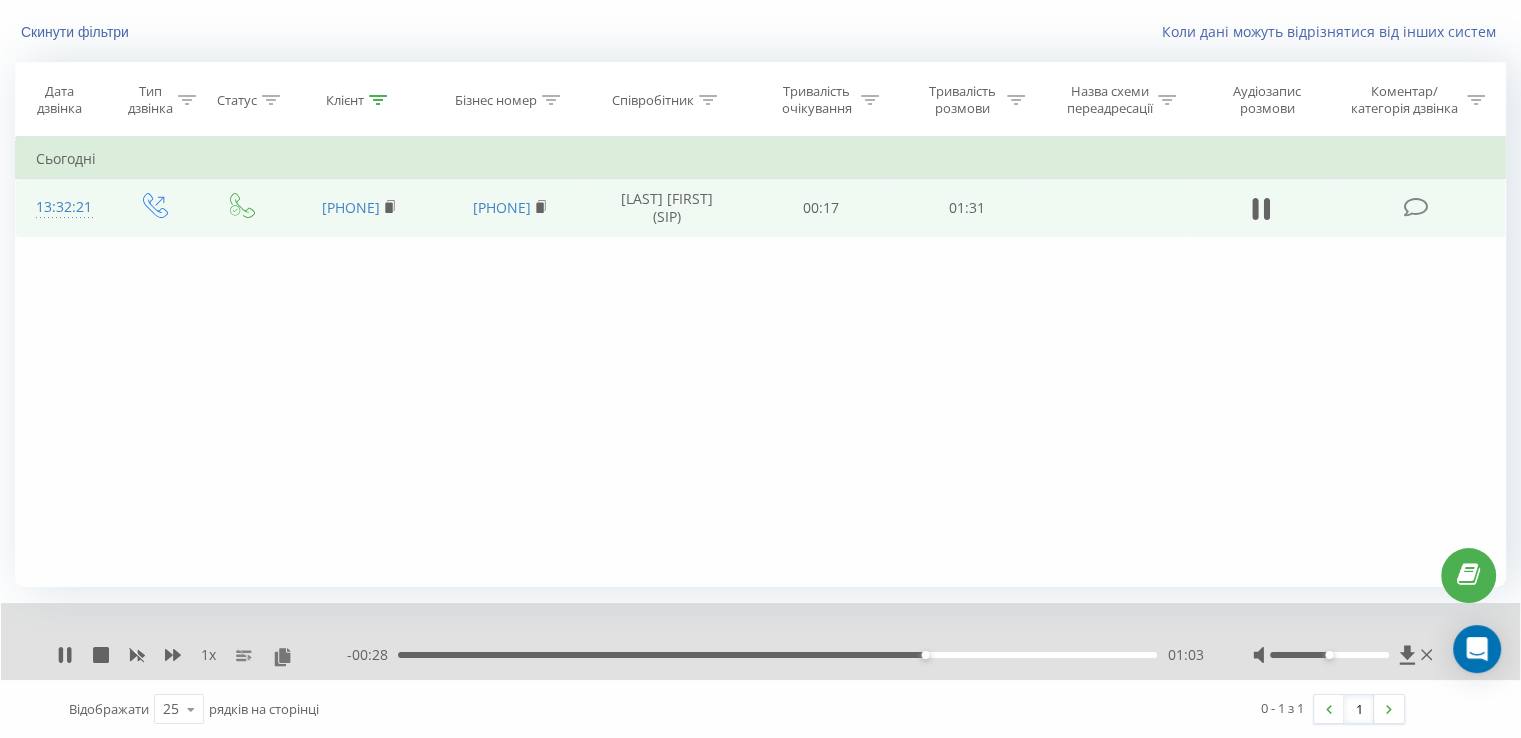 click on "01:03" at bounding box center (777, 655) 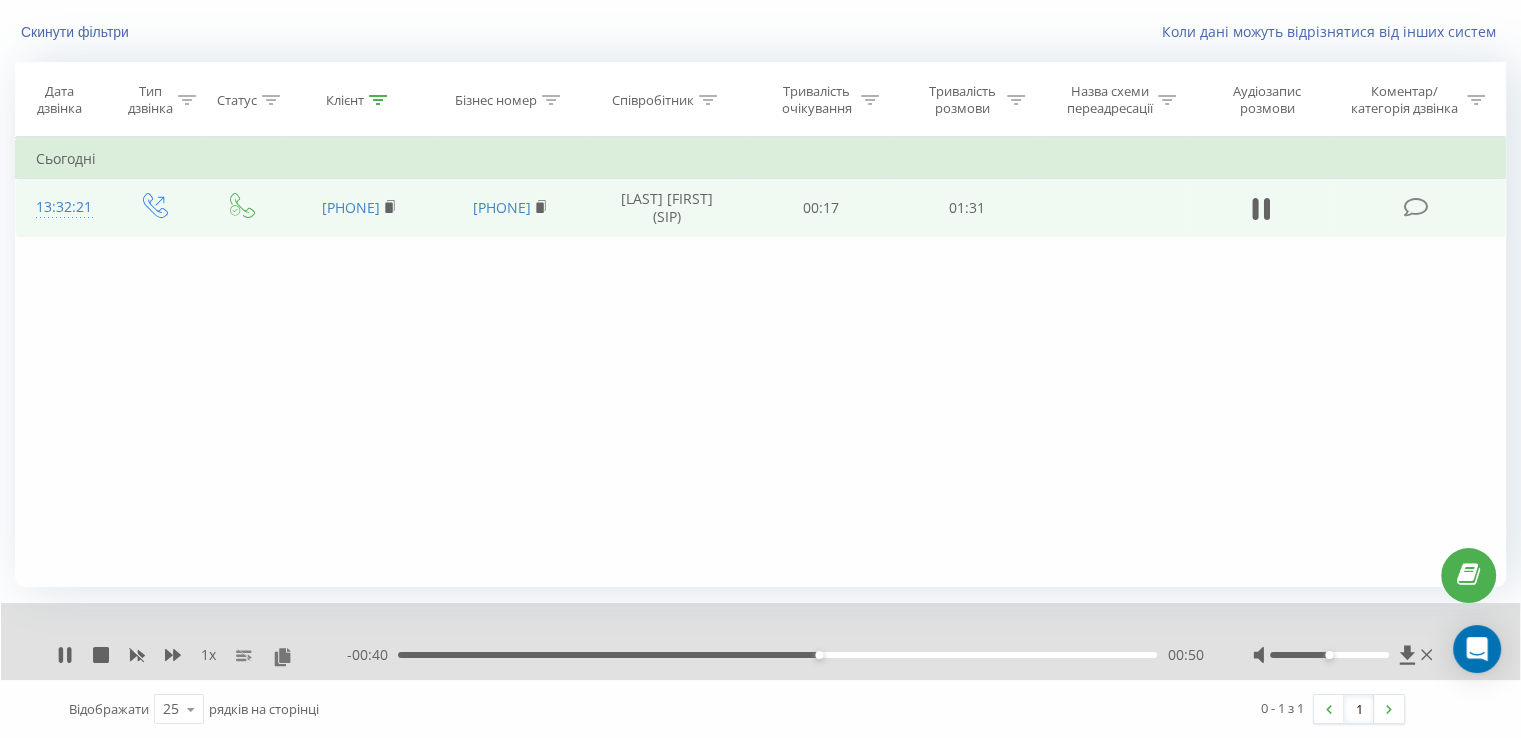 click on "00:50" at bounding box center [777, 655] 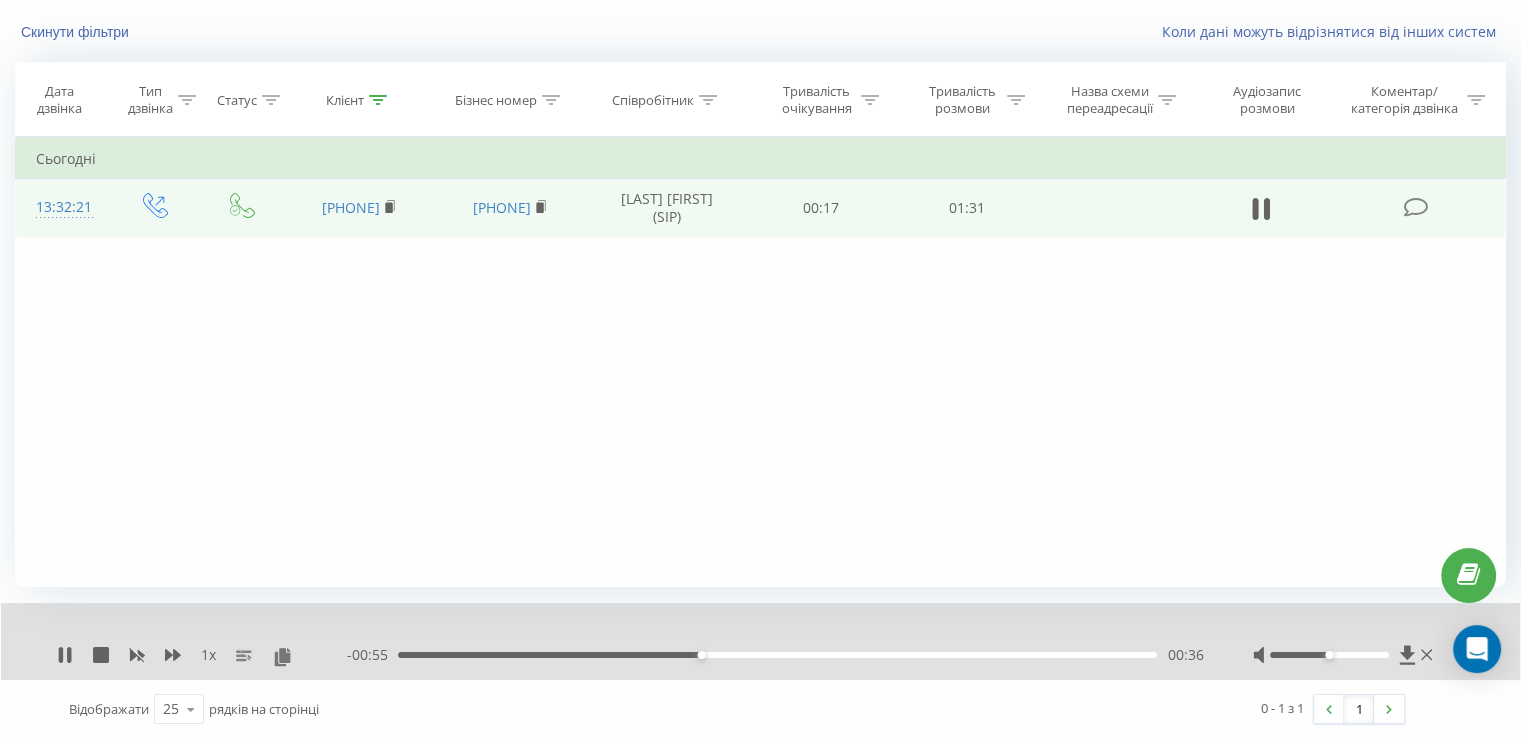 click on "- 00:55 00:36   00:36" at bounding box center [775, 655] 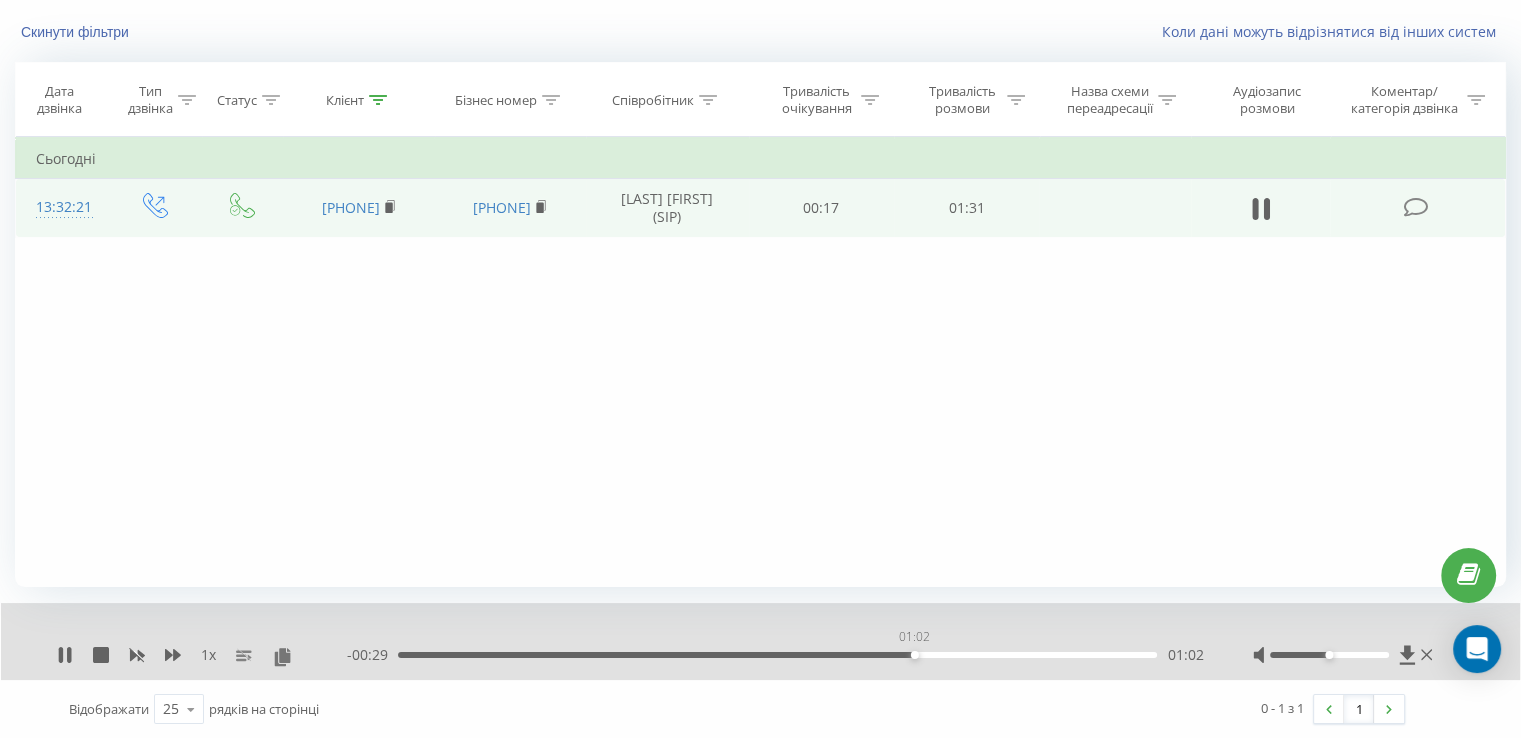 click on "01:02" at bounding box center (777, 655) 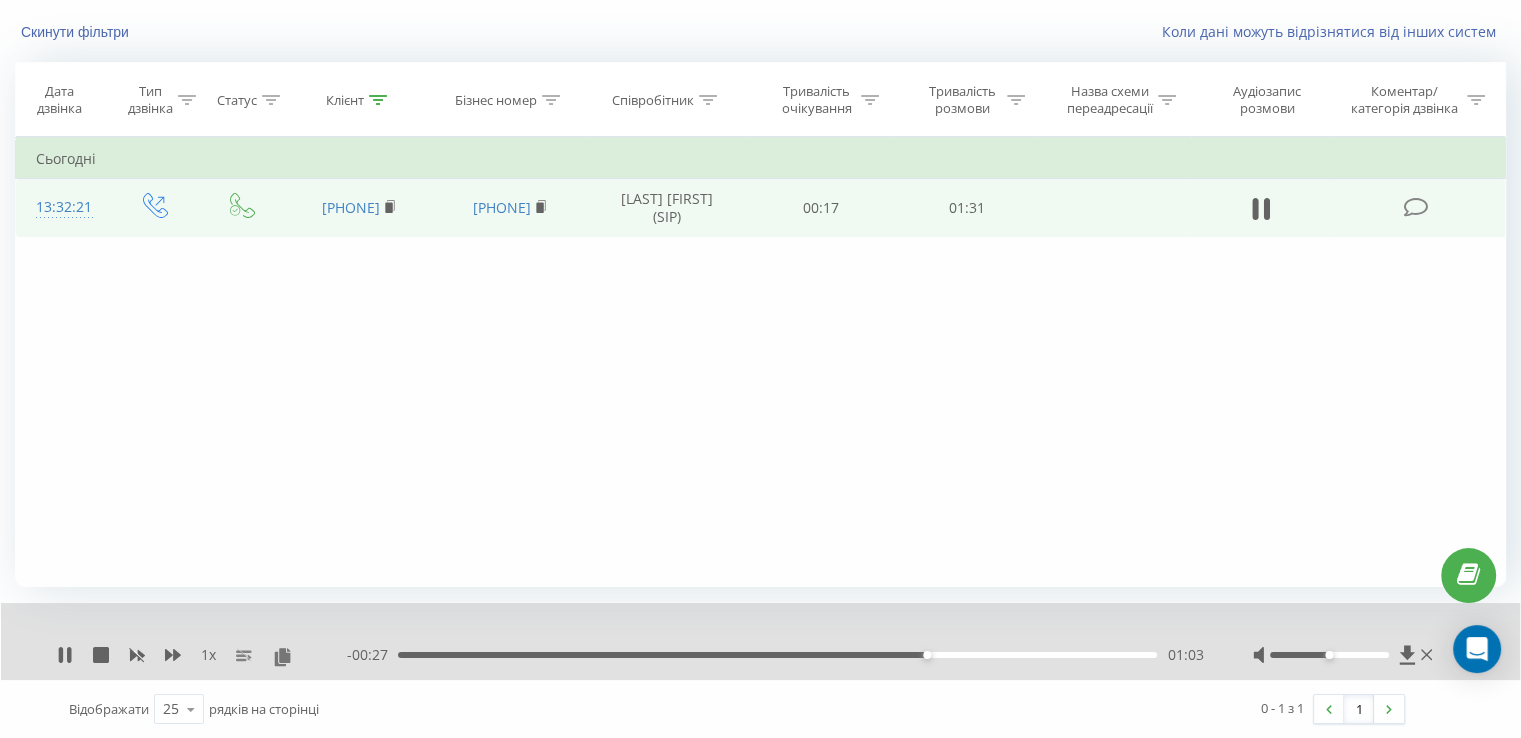 click on "01:03" at bounding box center [777, 655] 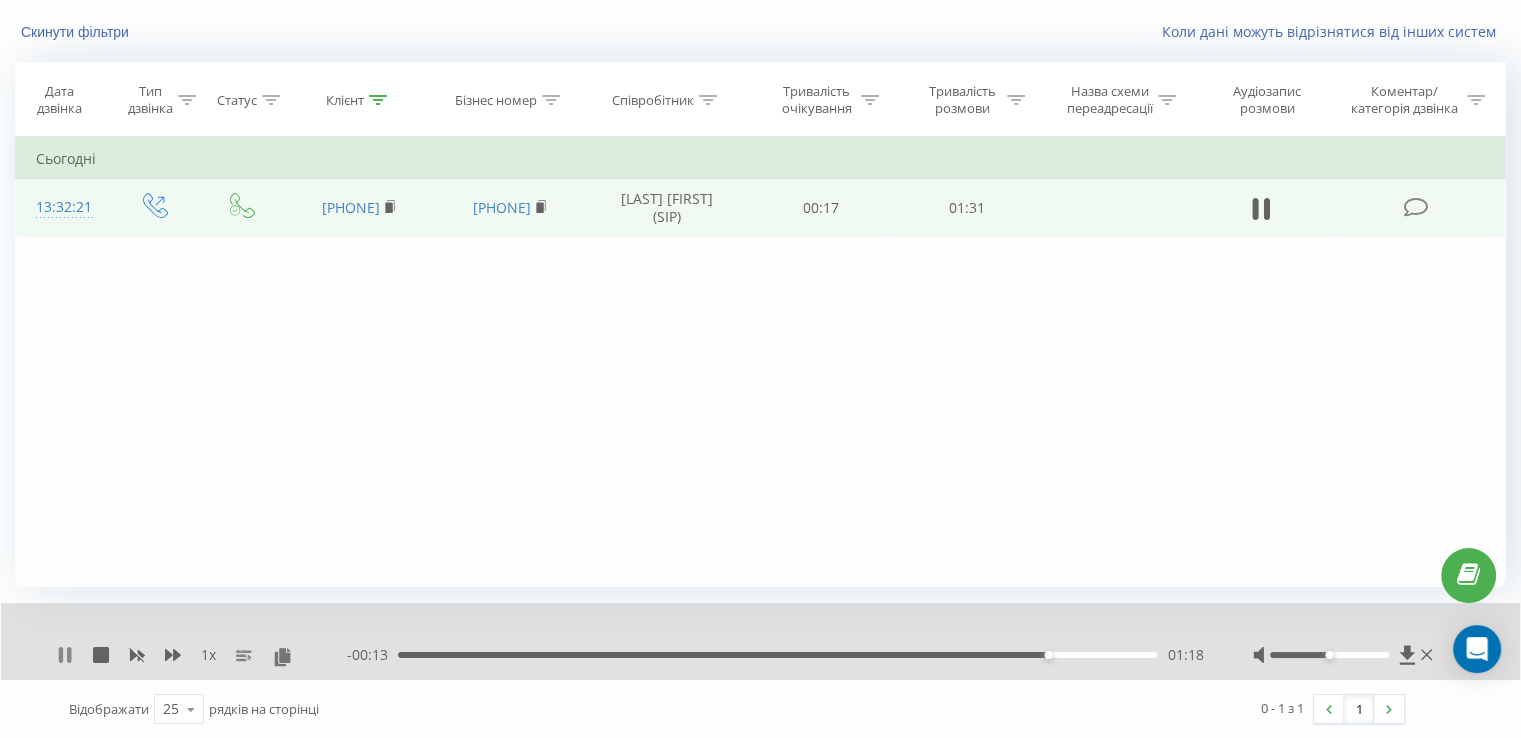 click 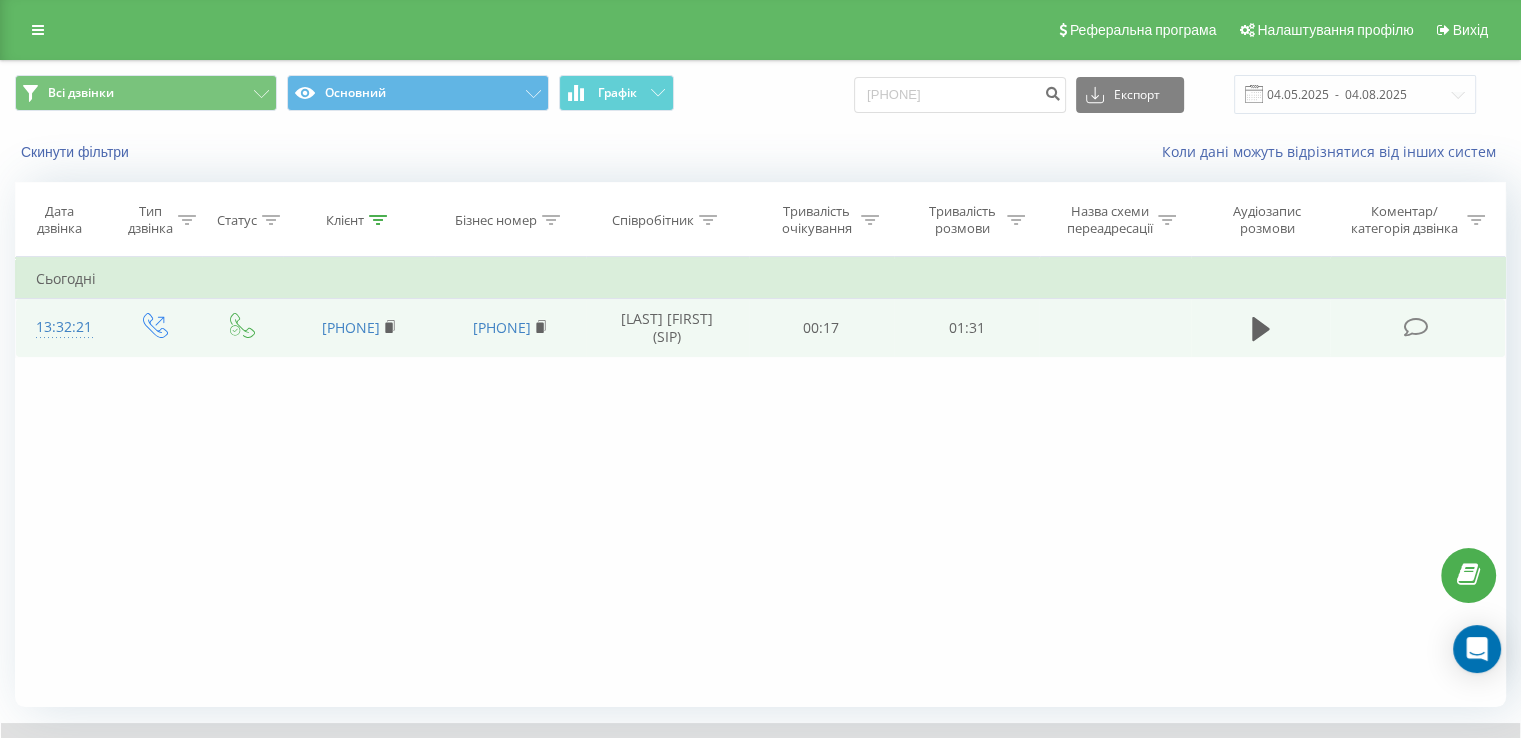 scroll, scrollTop: 0, scrollLeft: 0, axis: both 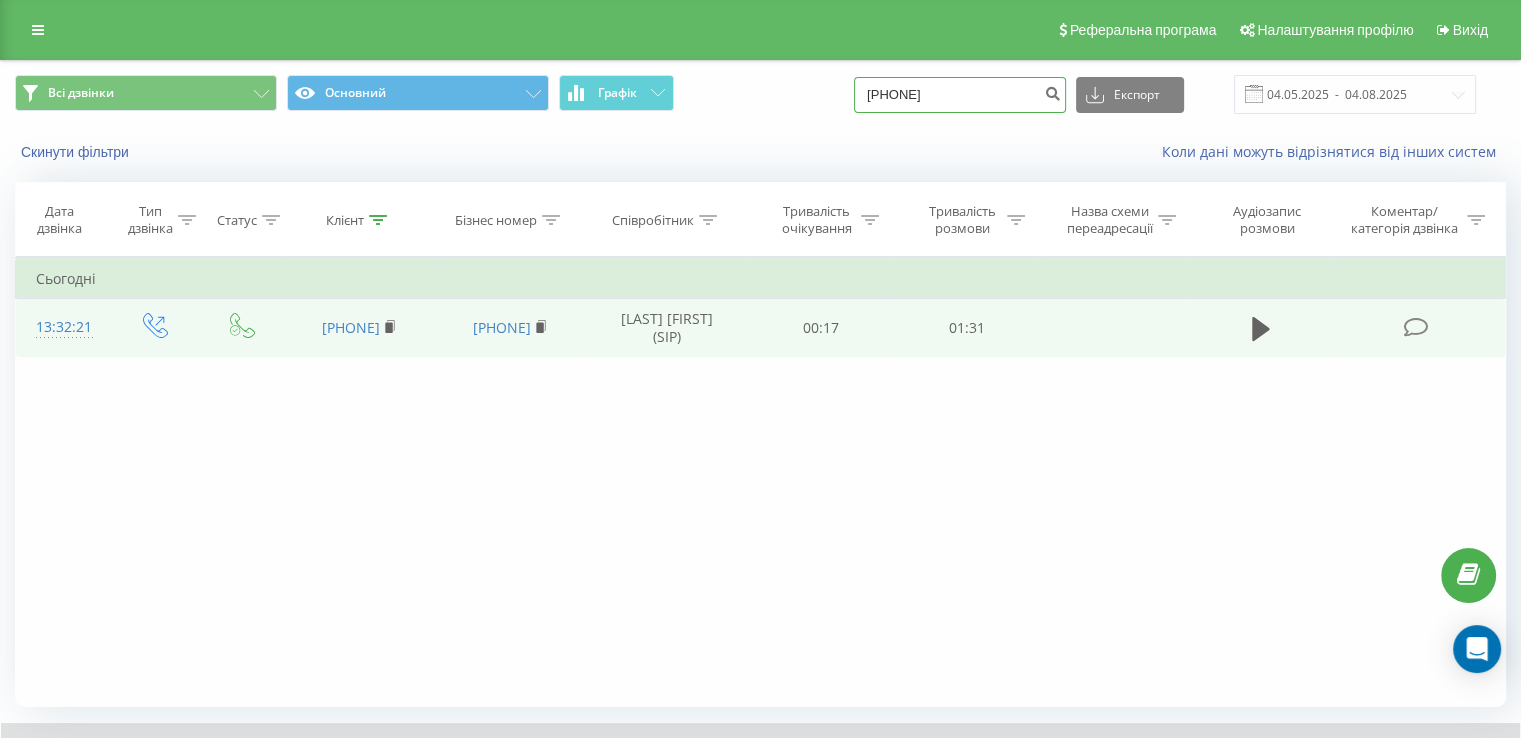 drag, startPoint x: 989, startPoint y: 109, endPoint x: 802, endPoint y: 119, distance: 187.26718 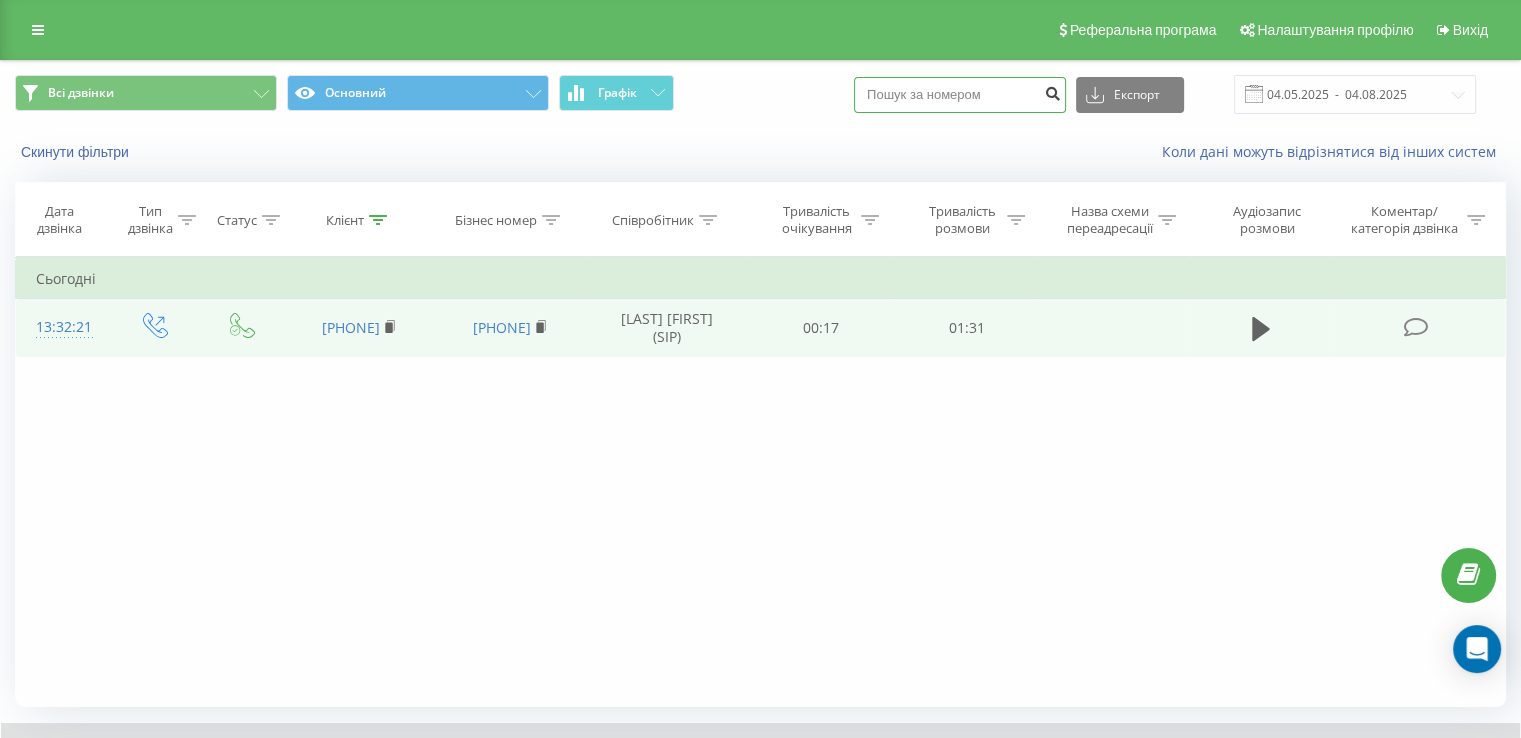 type 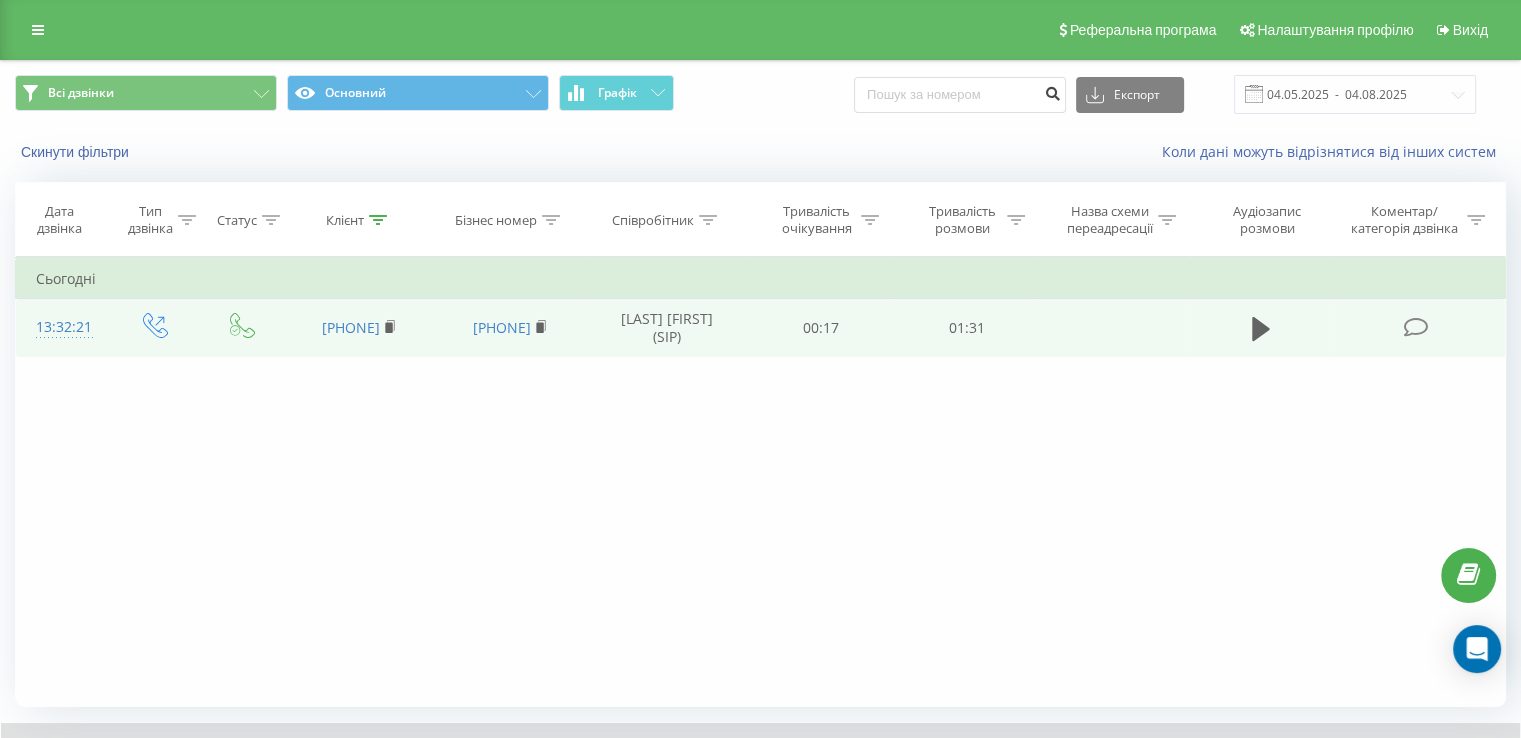 click at bounding box center (1052, 95) 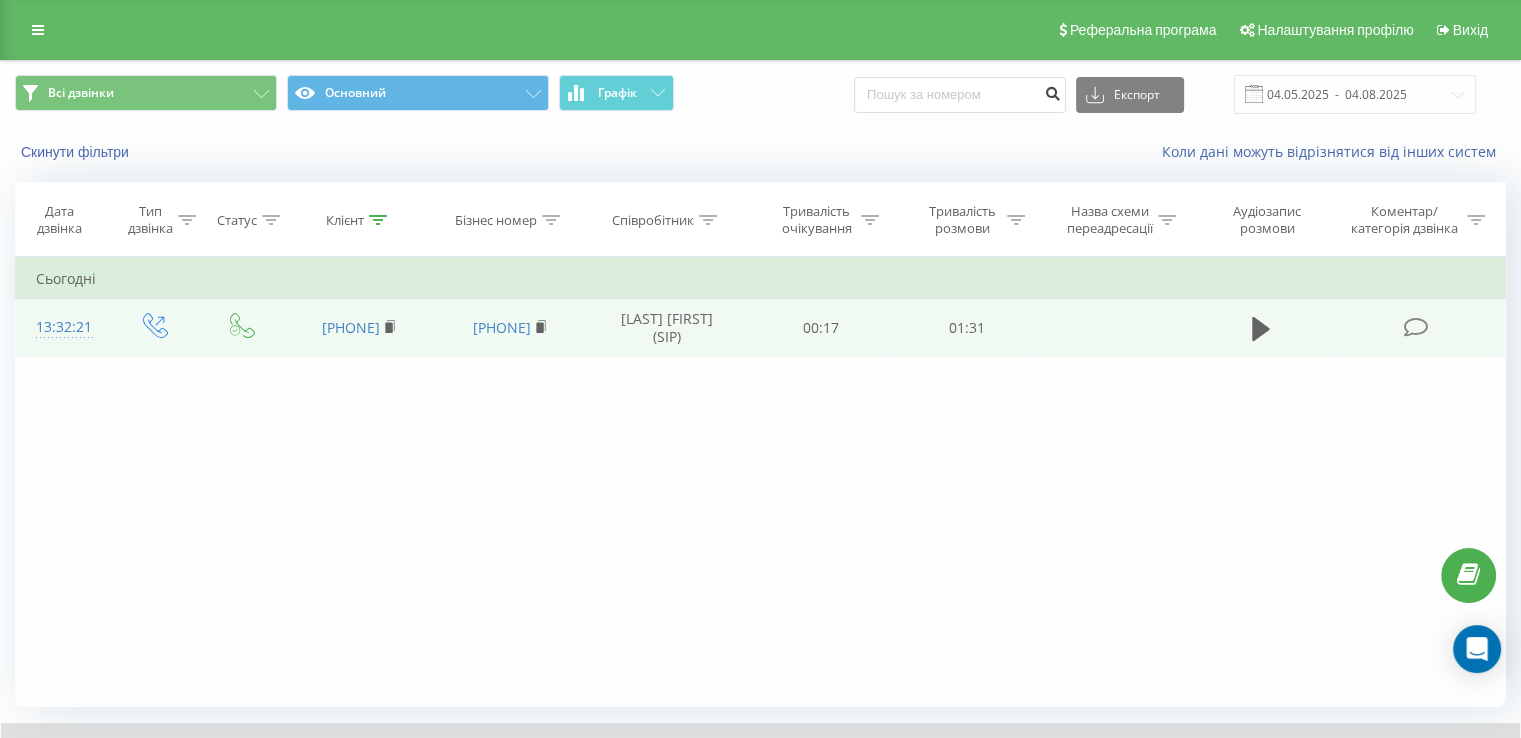 click at bounding box center [1052, 95] 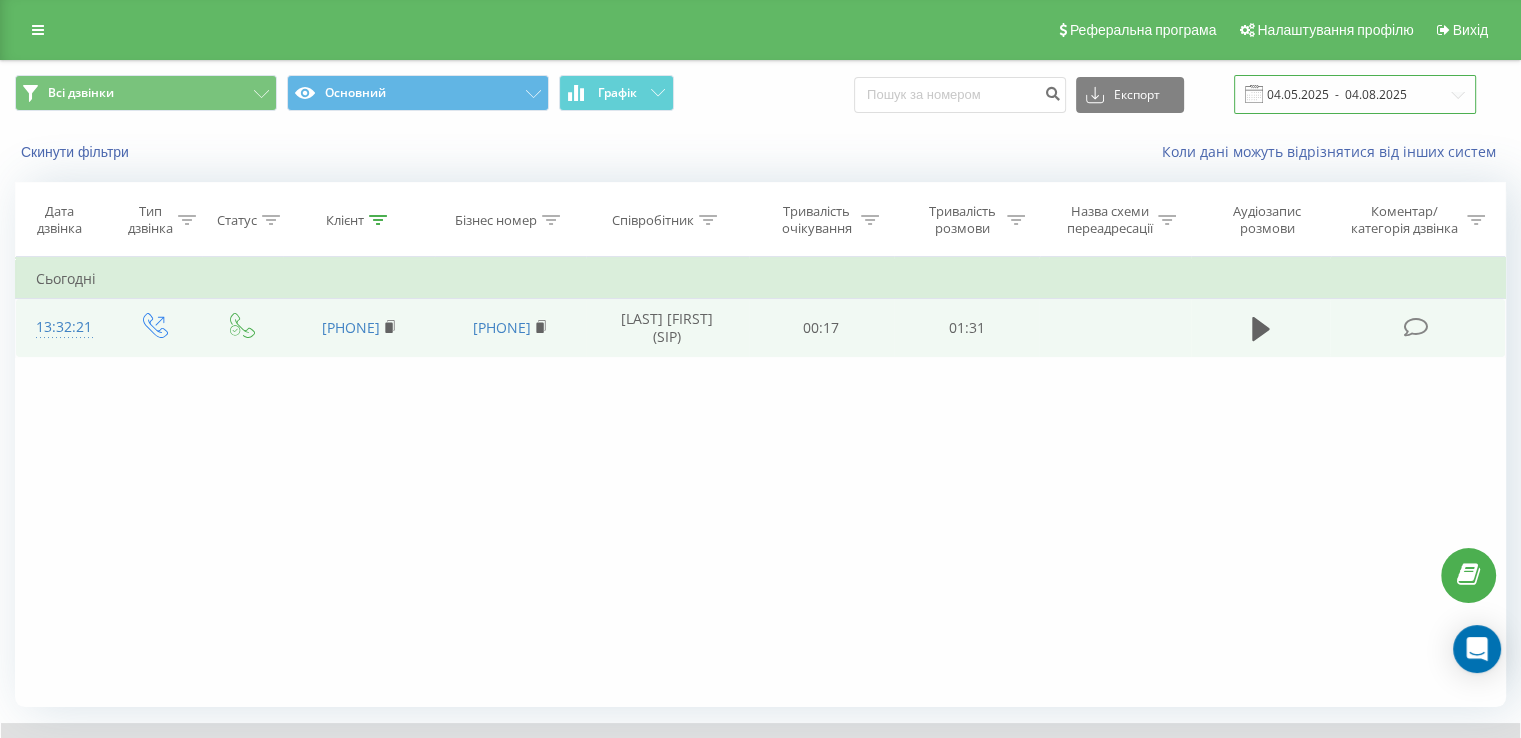 click on "04.05.2025  -  04.08.2025" at bounding box center [1355, 94] 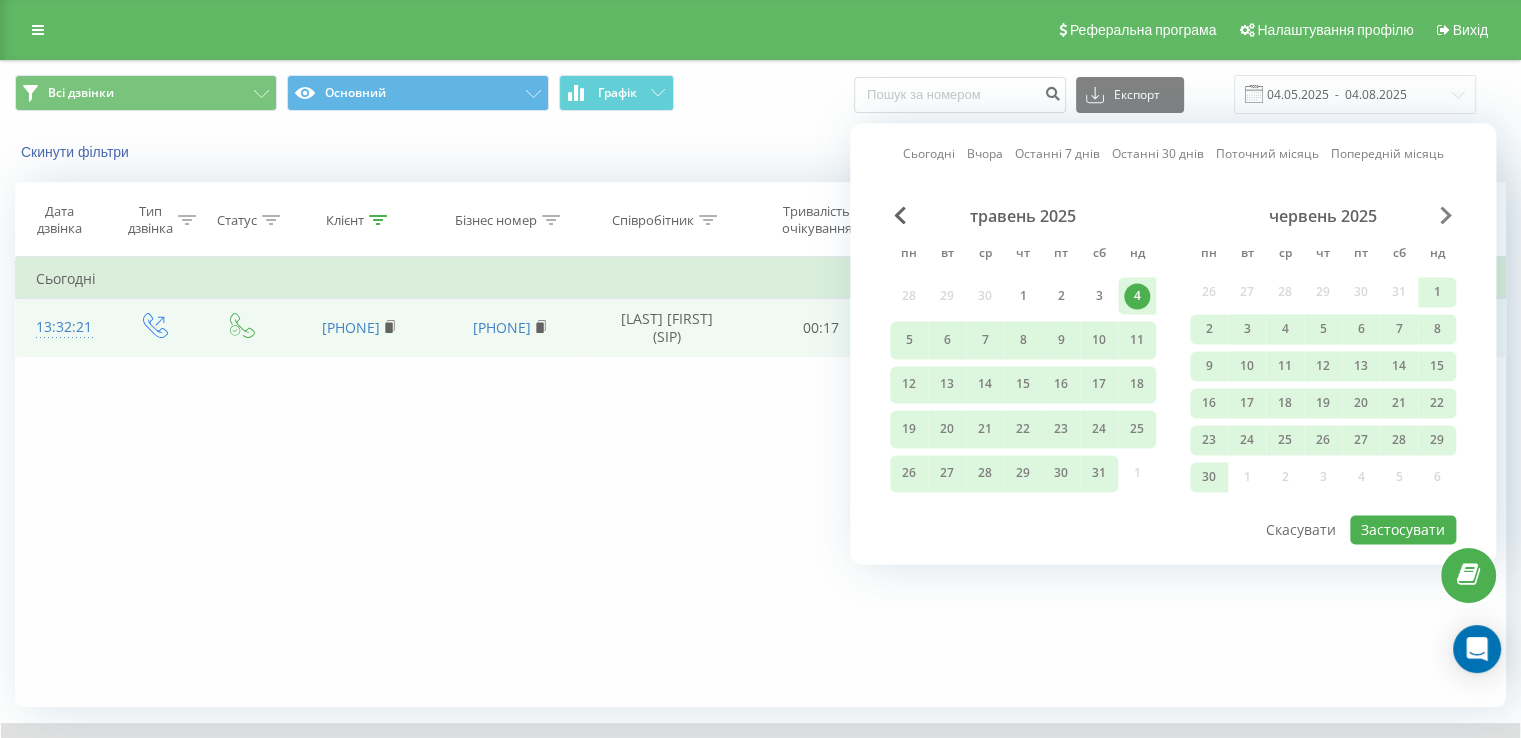 click at bounding box center (1446, 215) 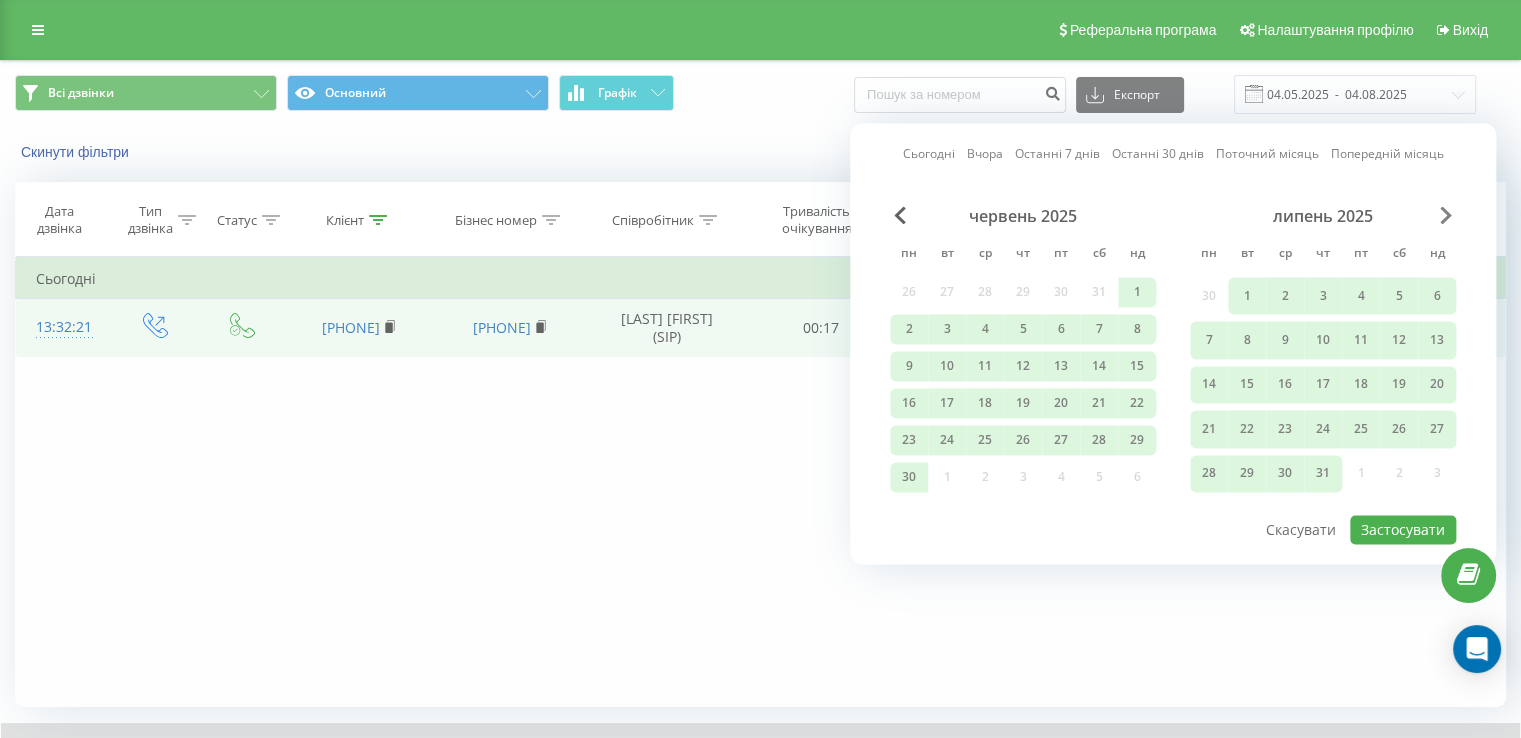 click at bounding box center (1446, 215) 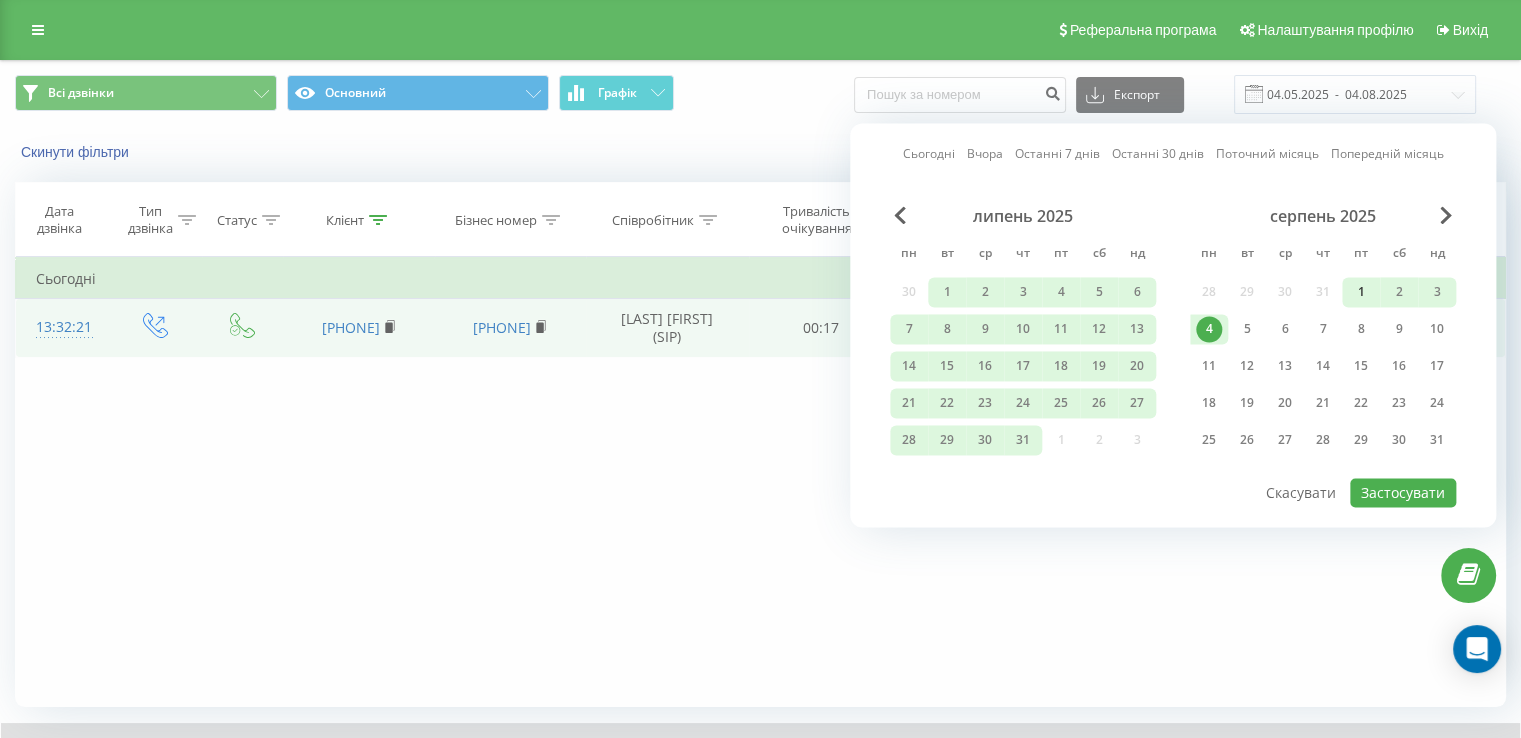 click on "1" at bounding box center [1361, 292] 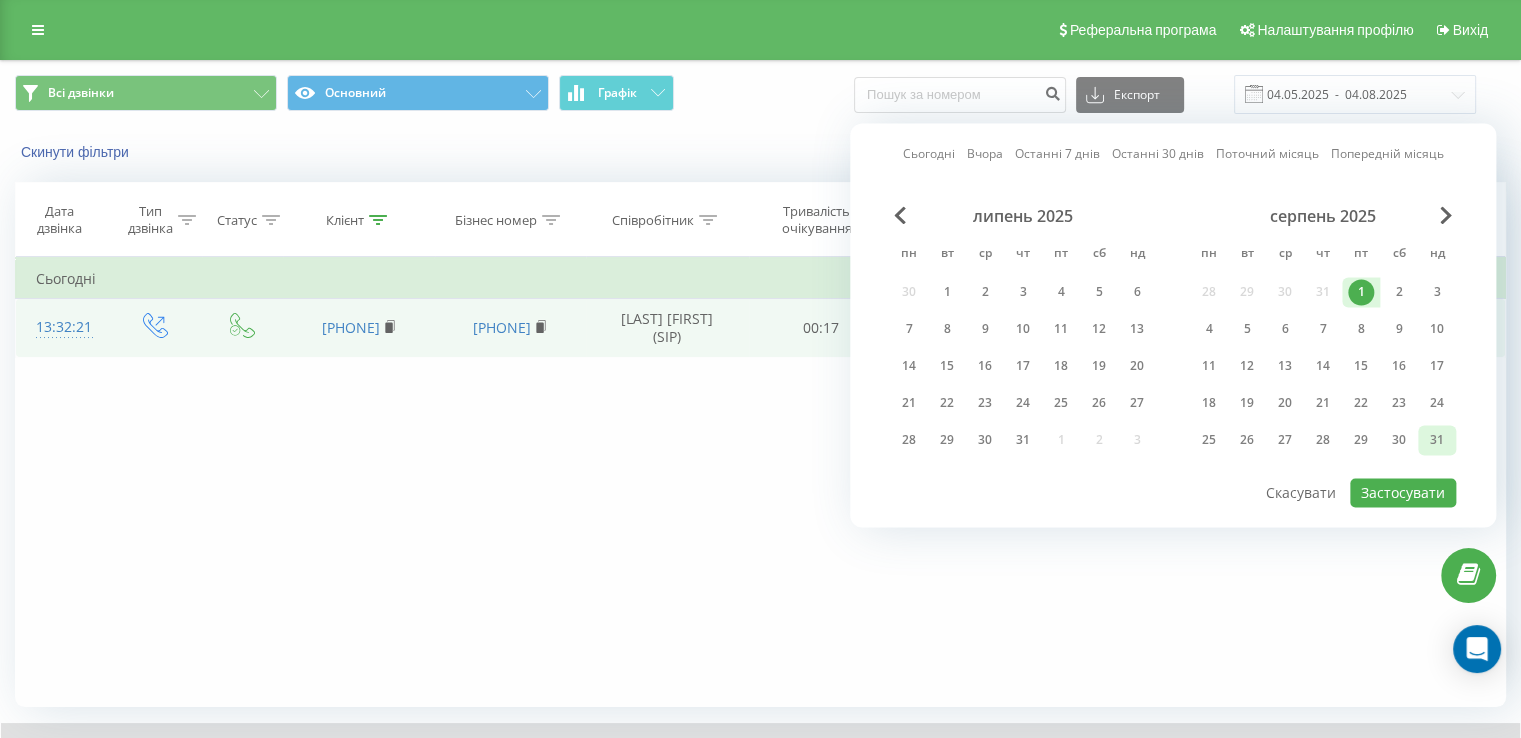click on "31" at bounding box center [1437, 440] 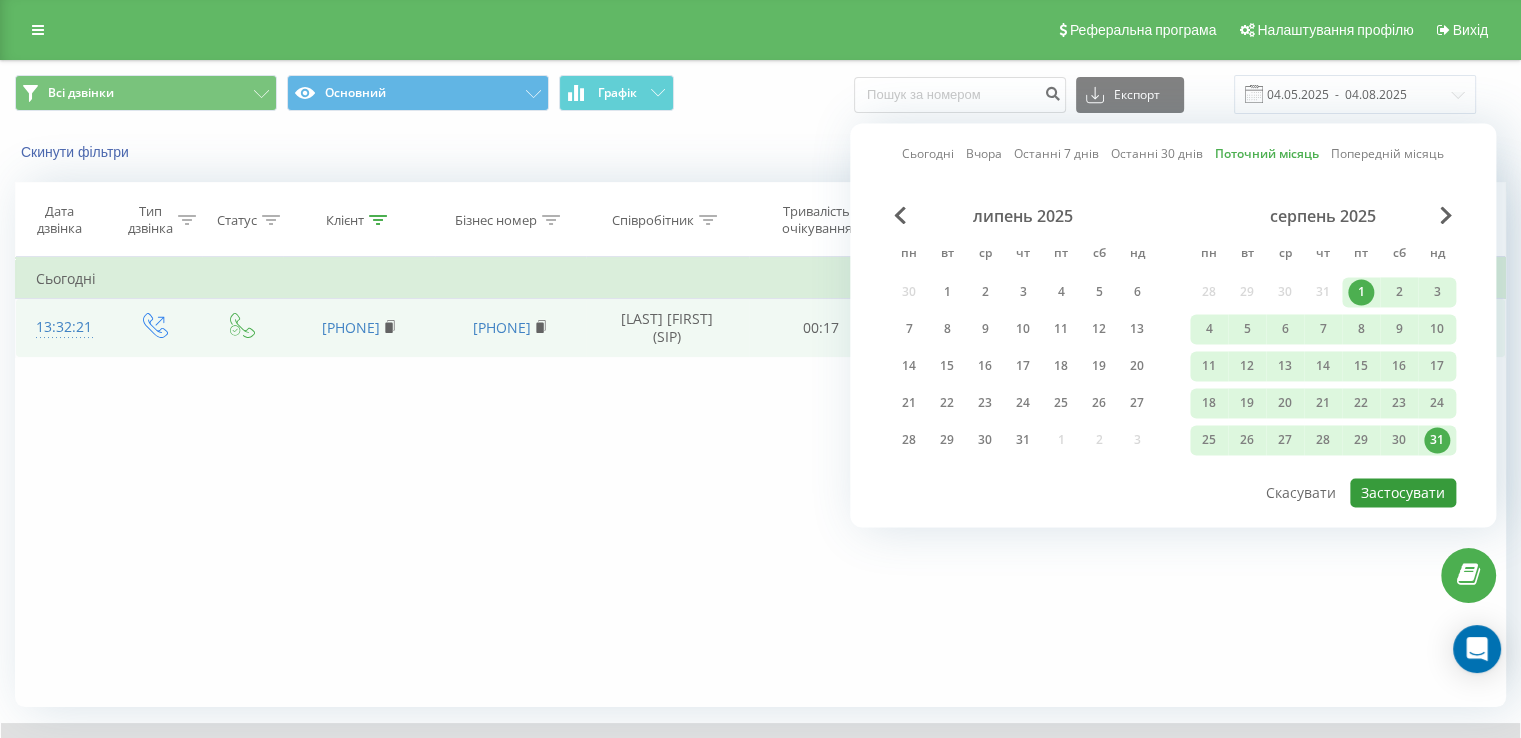 click on "Застосувати" at bounding box center (1403, 492) 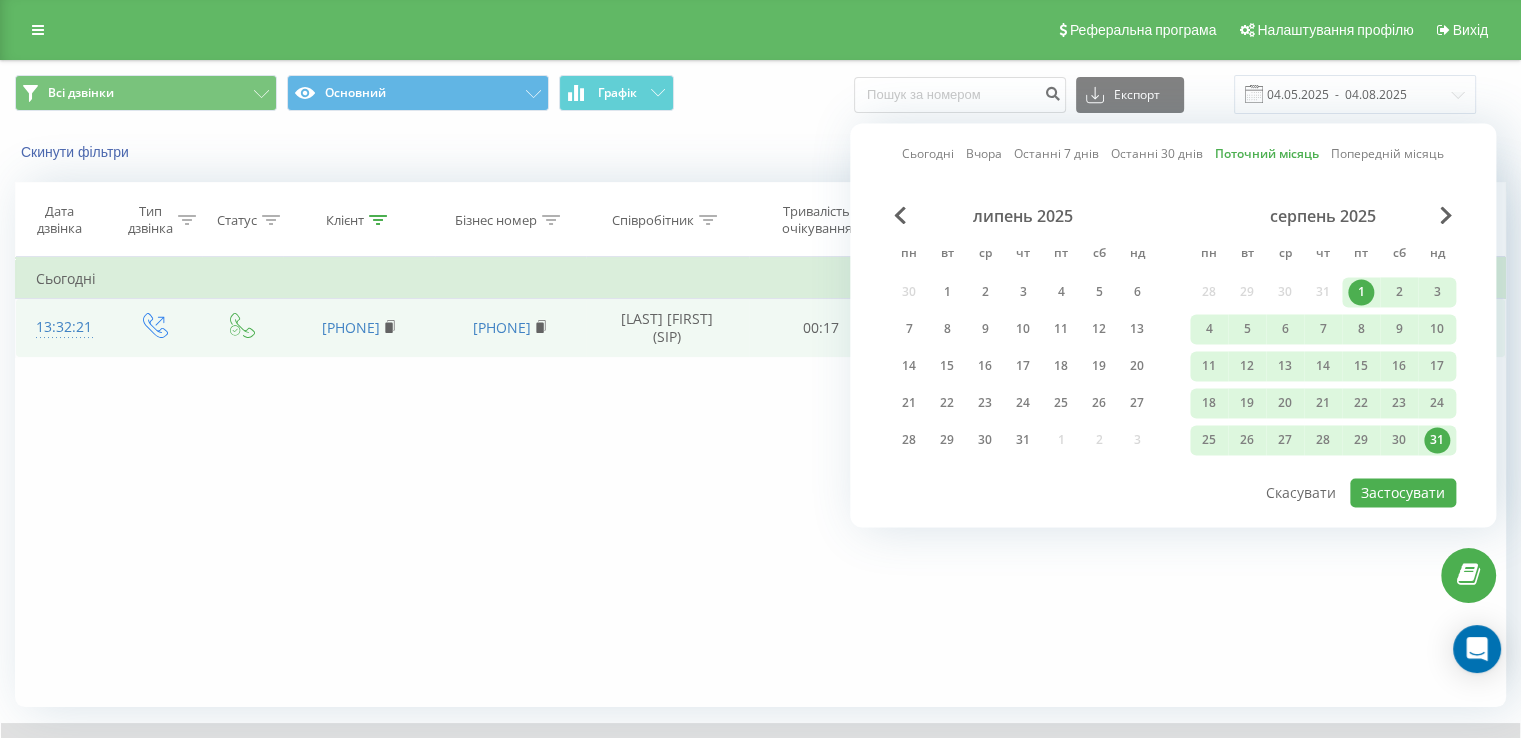 type on "01.08.2025  -  31.08.2025" 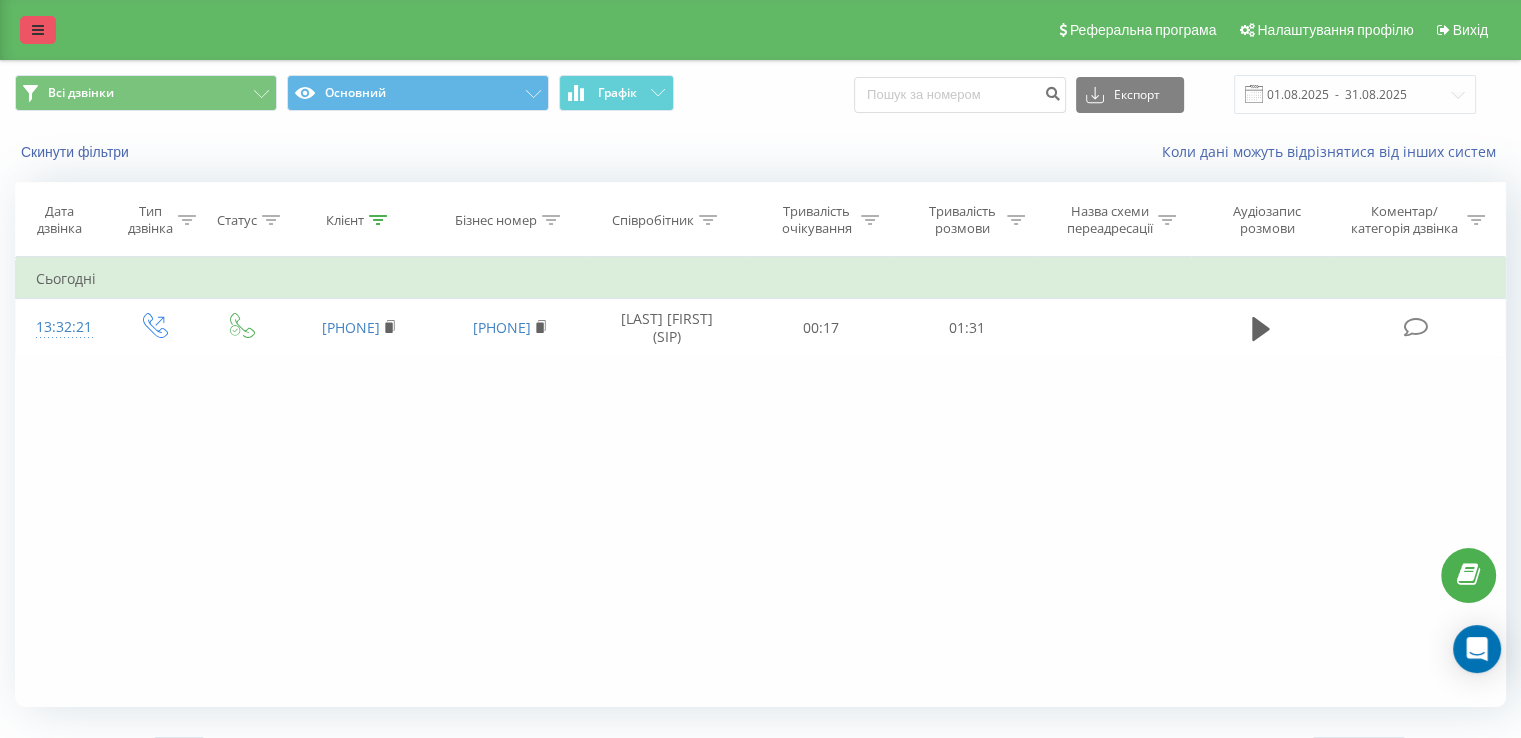 click at bounding box center (38, 30) 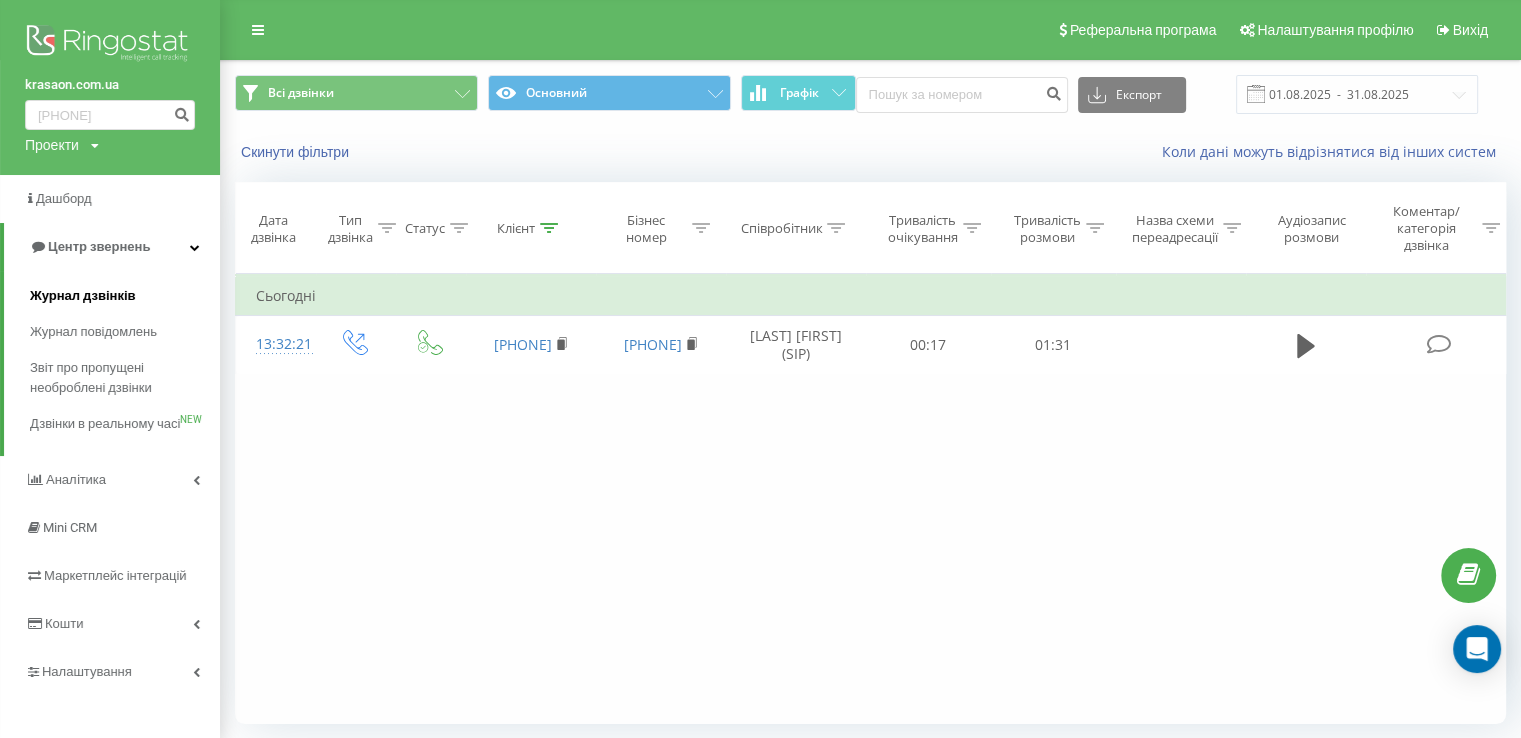 click on "Журнал дзвінків" at bounding box center [83, 296] 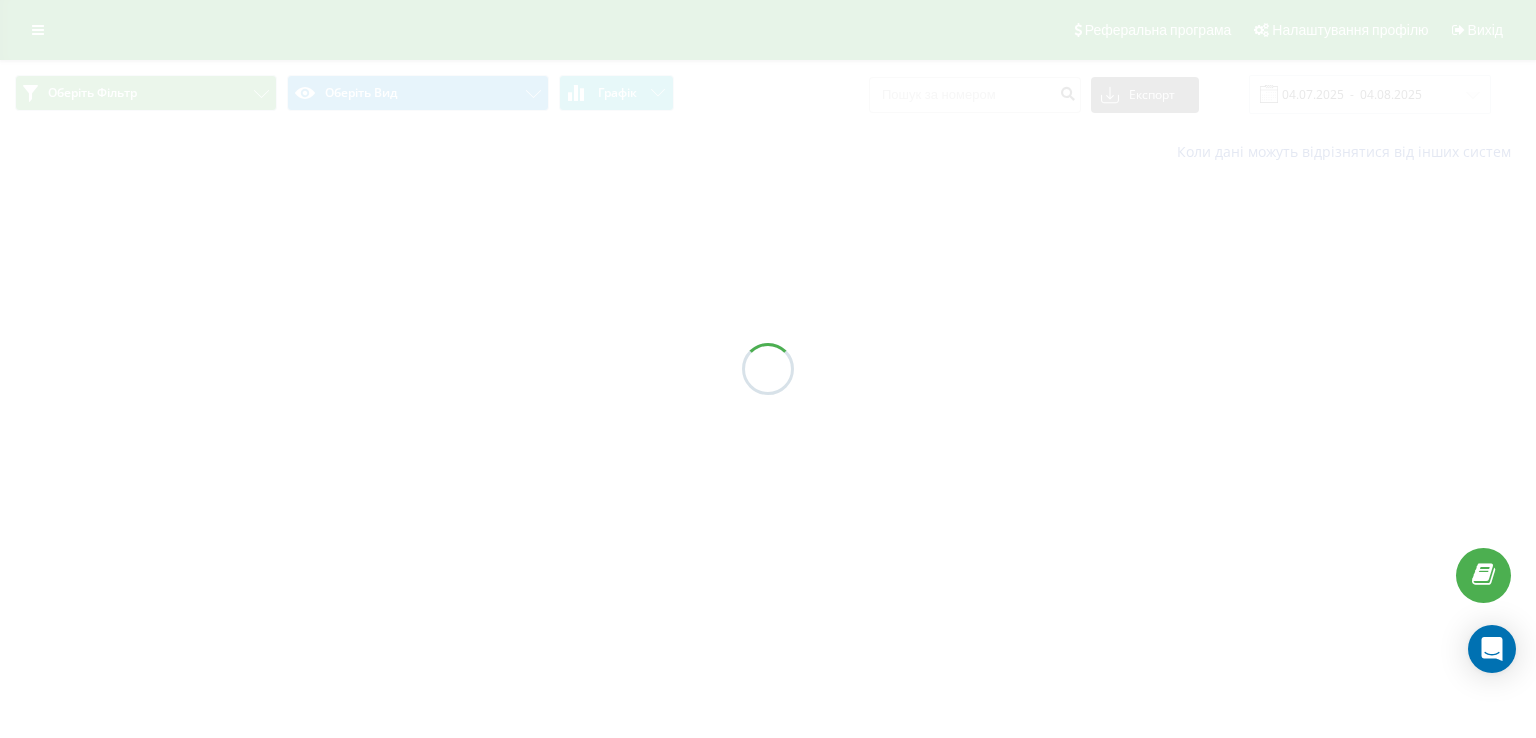 scroll, scrollTop: 0, scrollLeft: 0, axis: both 